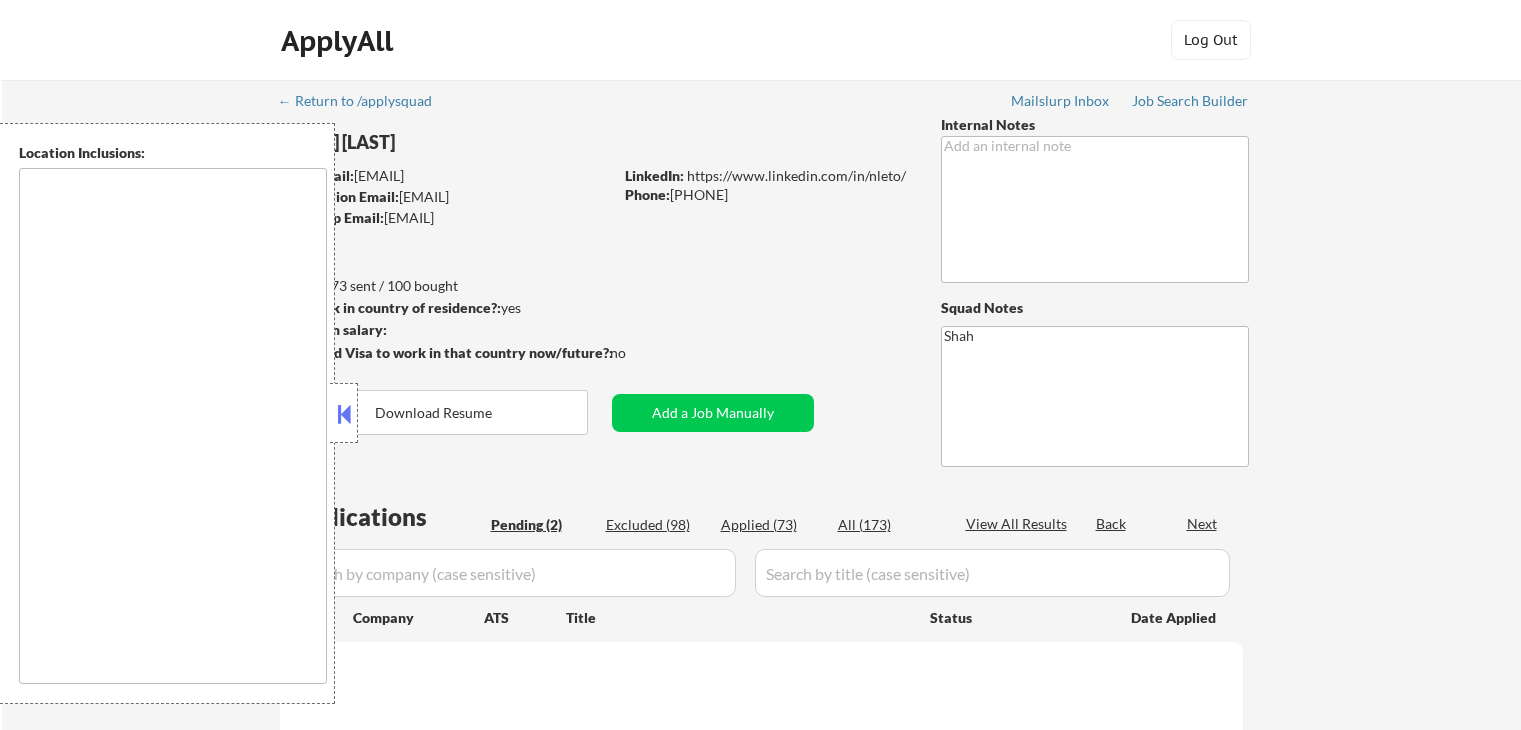 scroll, scrollTop: 0, scrollLeft: 0, axis: both 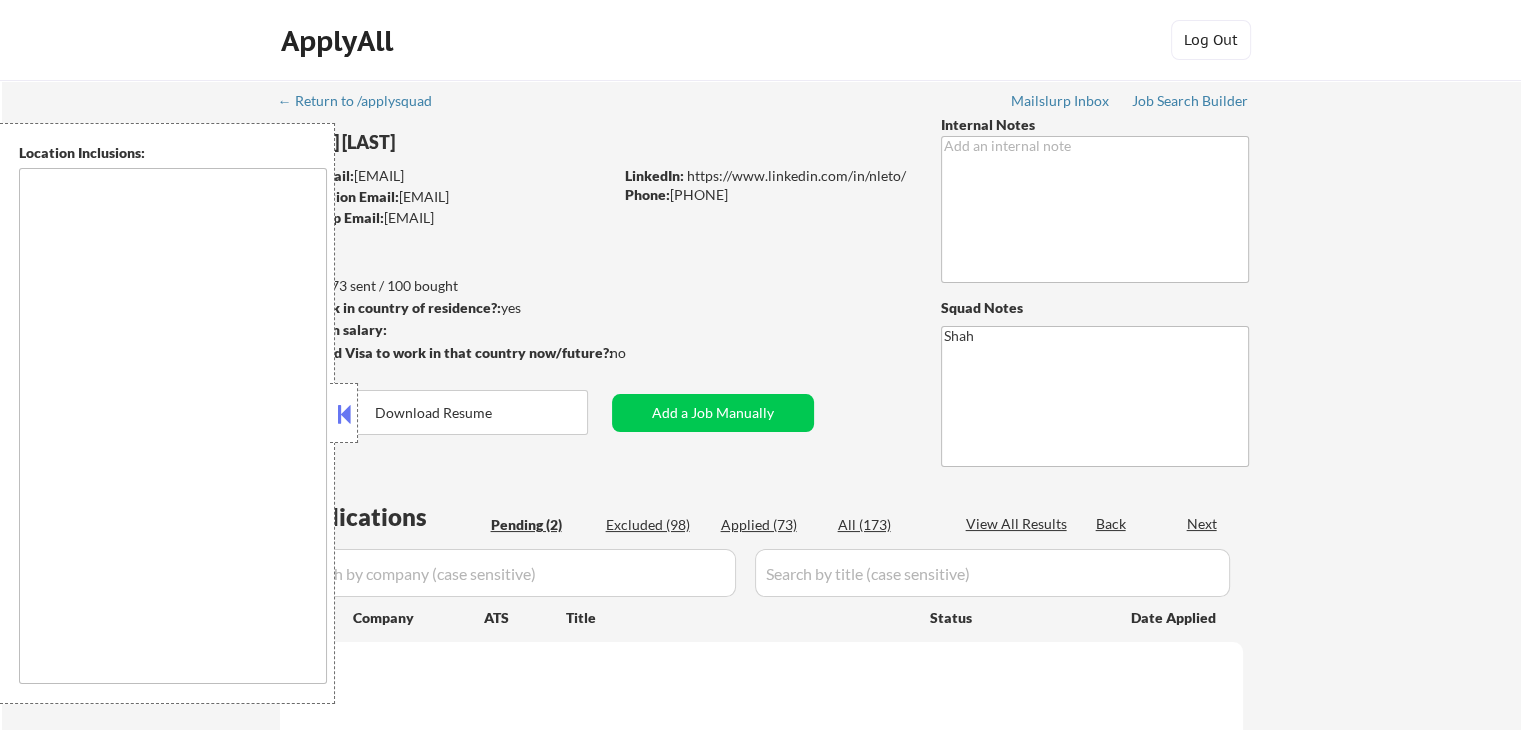 click at bounding box center [344, 414] 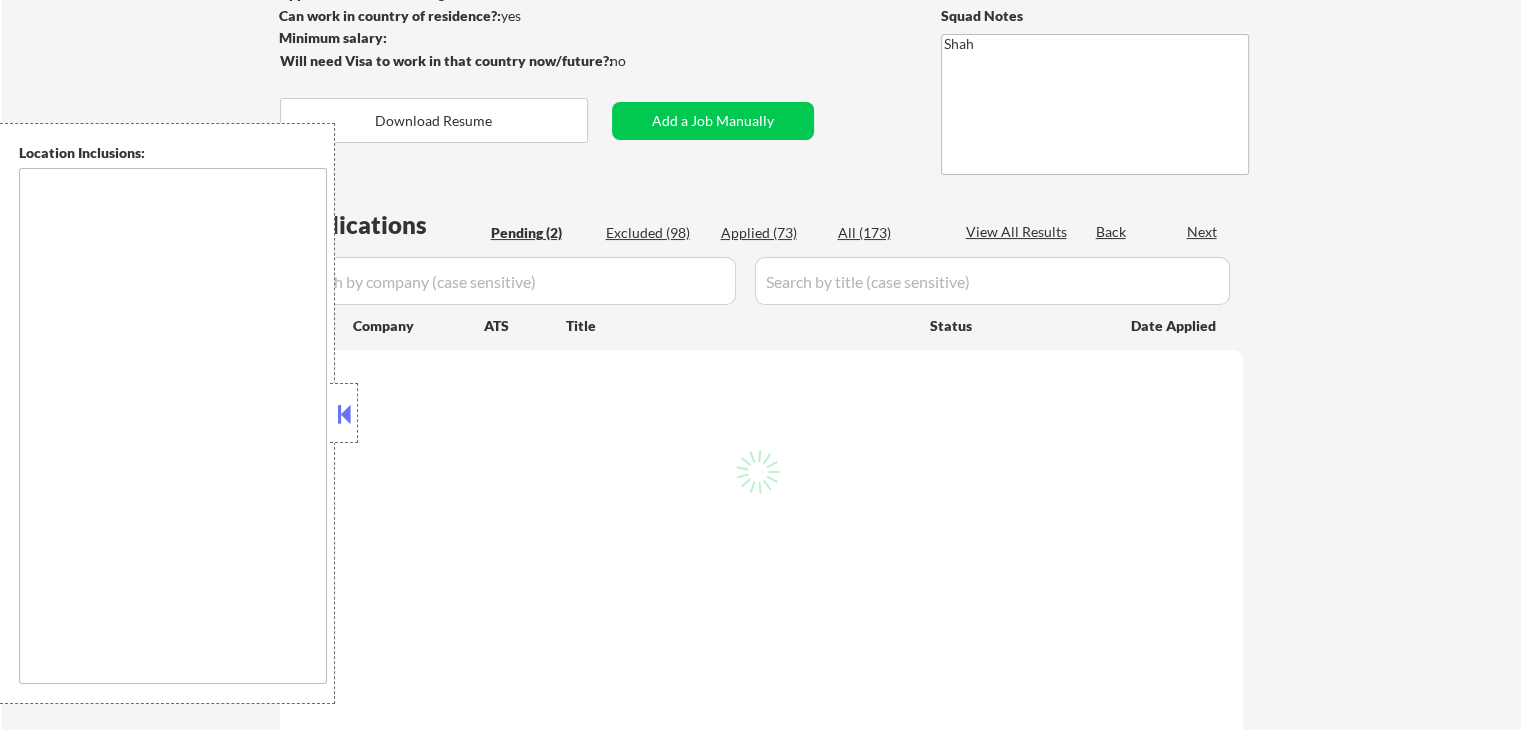 select on ""pending"" 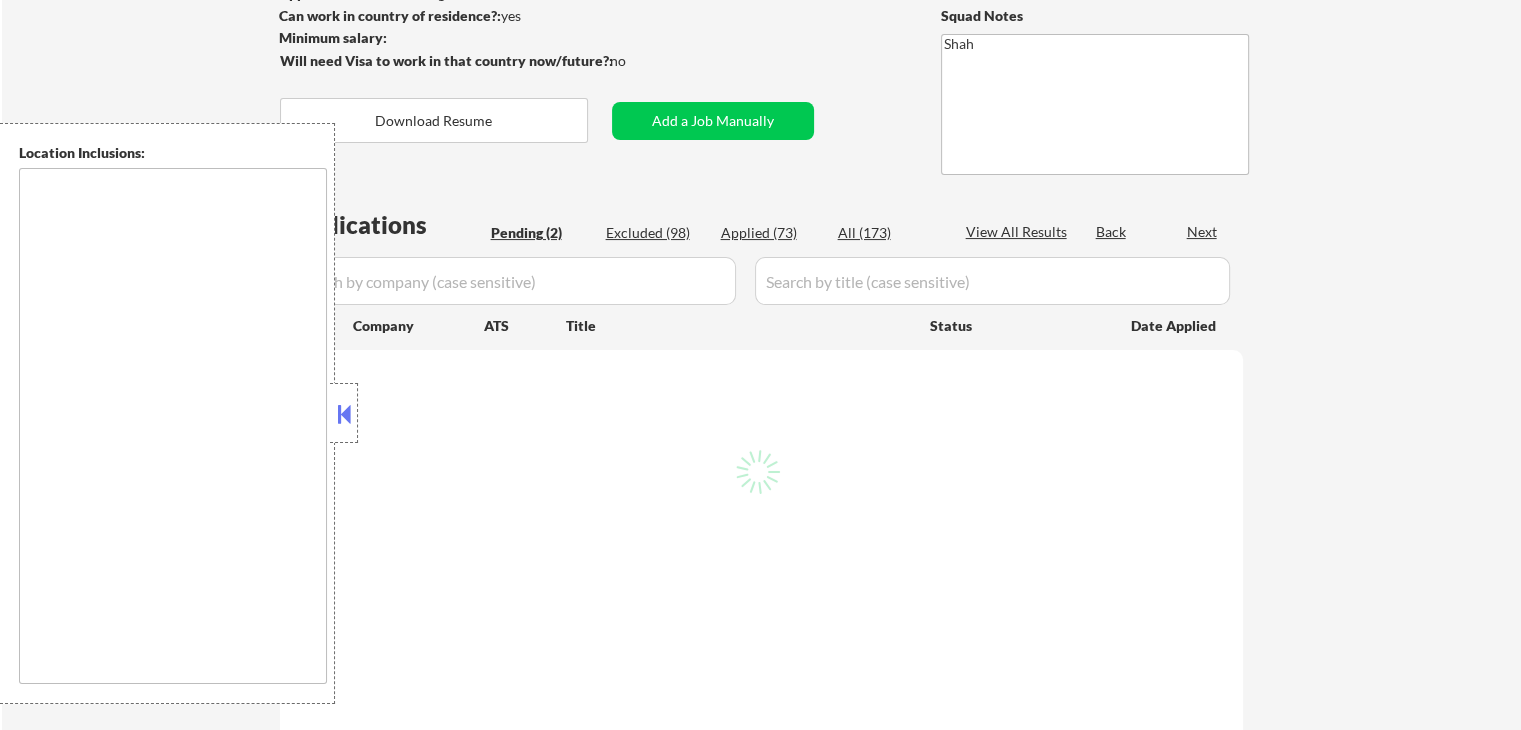select on ""pending"" 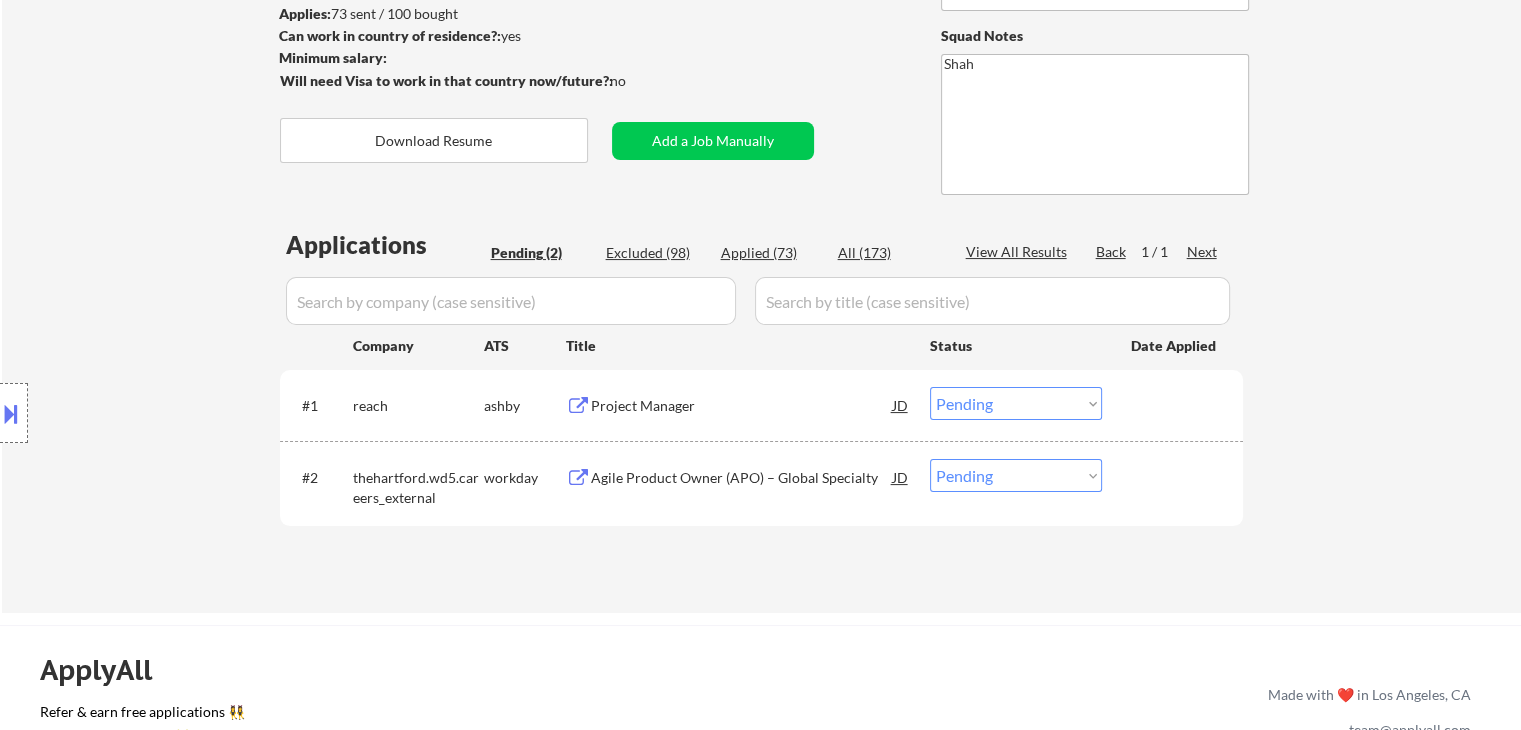 scroll, scrollTop: 200, scrollLeft: 0, axis: vertical 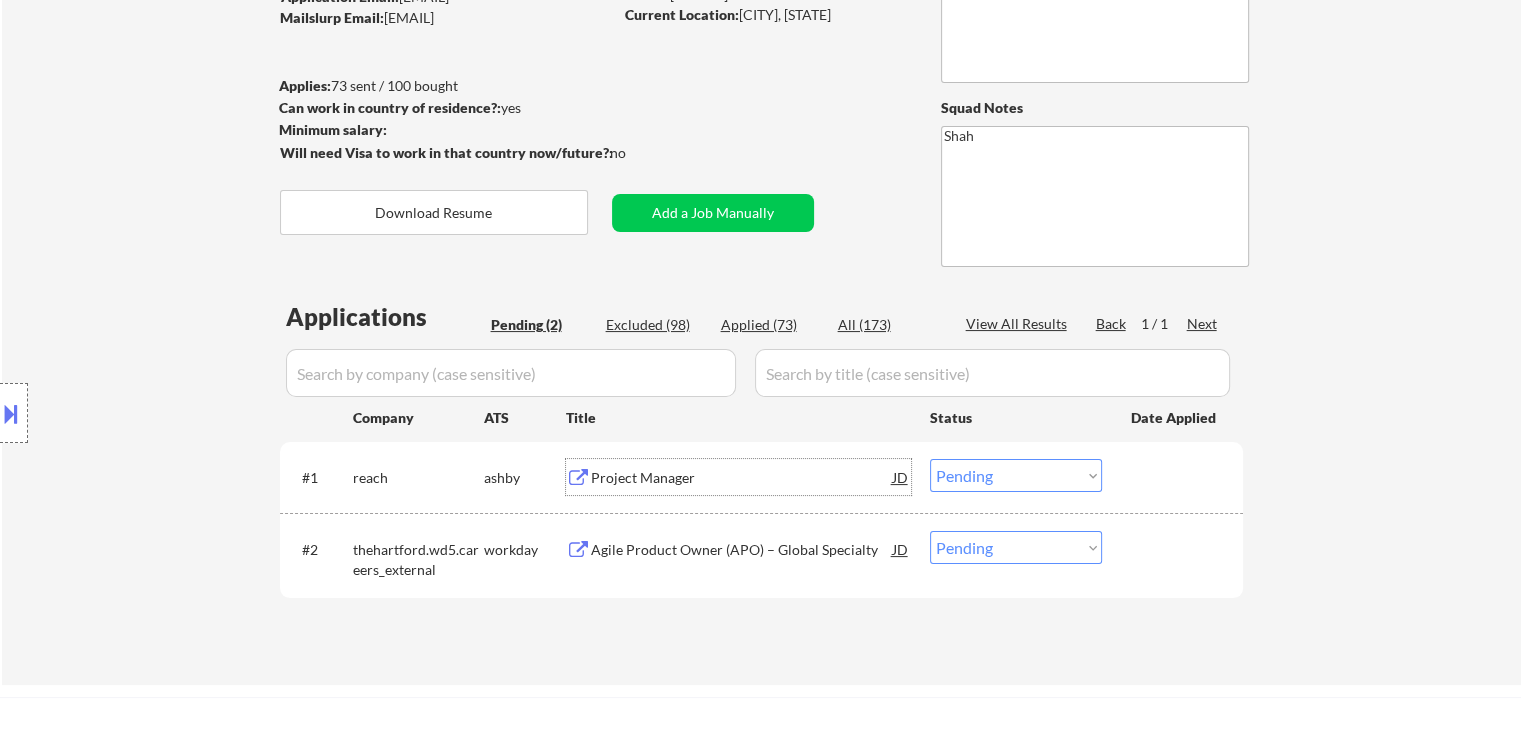 click on "Project Manager" at bounding box center (742, 478) 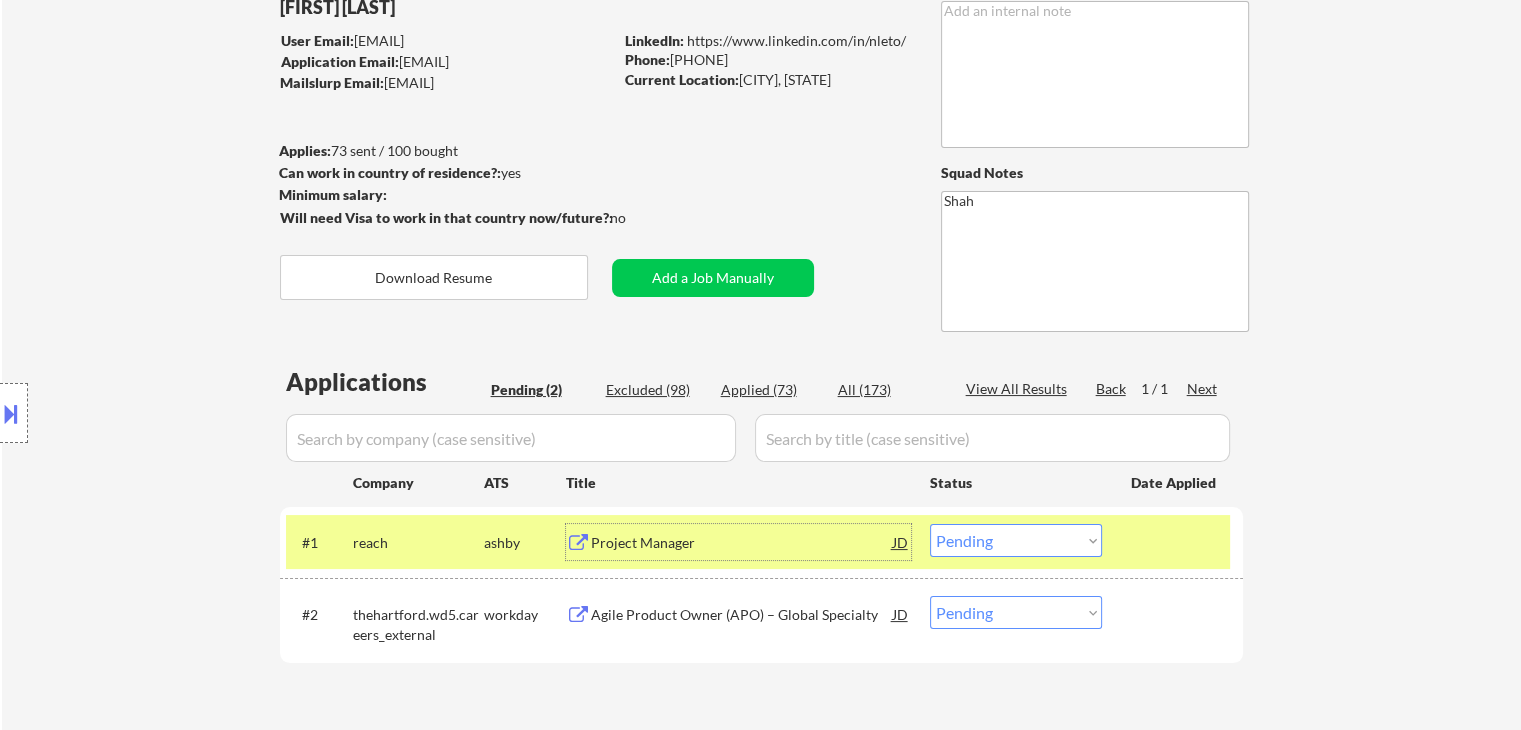 scroll, scrollTop: 0, scrollLeft: 0, axis: both 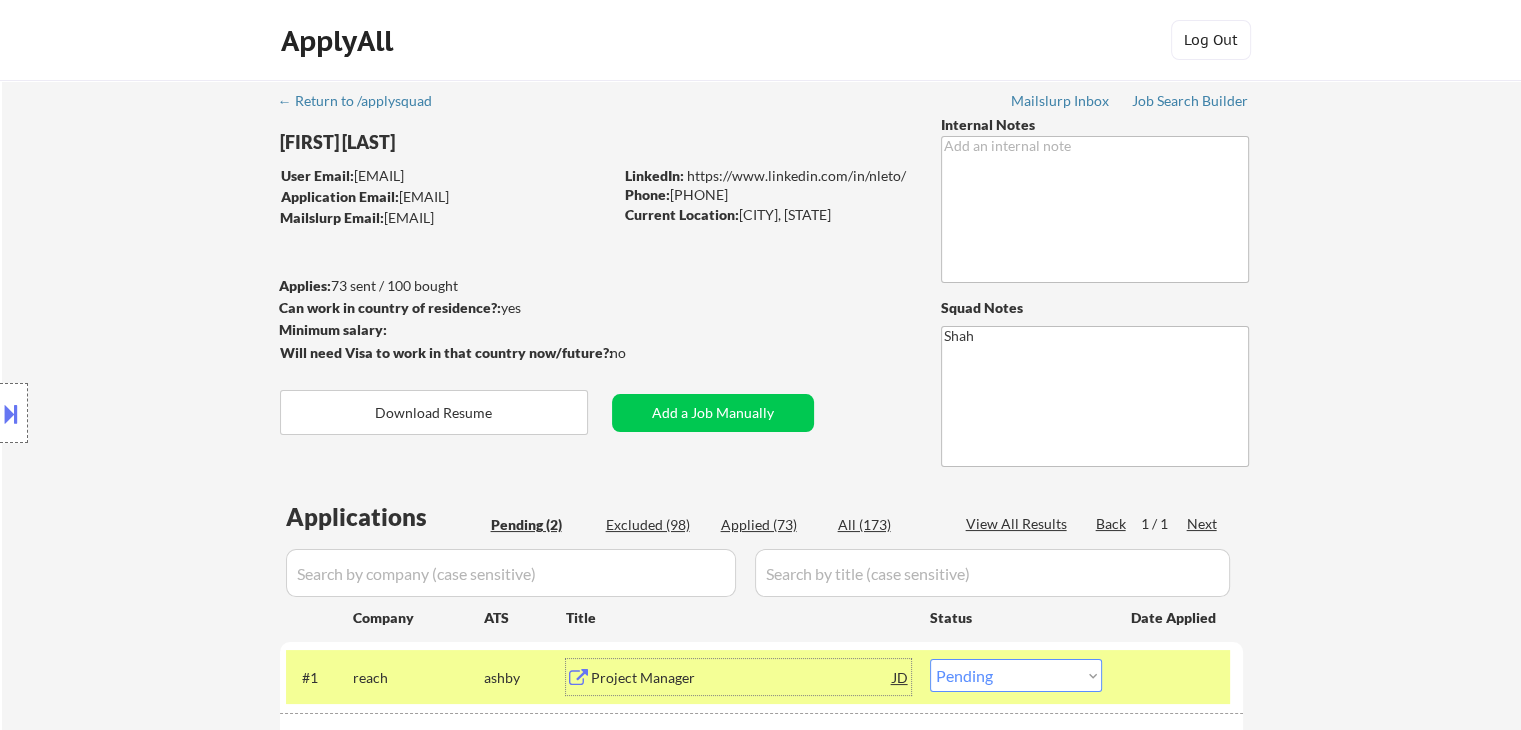 click on "Location Inclusions: [CITY], [STATE]   [CITY], [STATE]   [CITY], [STATE]   [CITY], [STATE]   [CITY], [STATE]   [CITY], [STATE]   [CITY], [STATE]   [CITY], [STATE]   [CITY], [STATE]   [CITY], [STATE]   [CITY], [STATE]   [CITY], [STATE]   [CITY], [STATE]   [CITY], [STATE]   [CITY], [STATE]   [CITY], [STATE]   [CITY], [STATE]   [CITY], [STATE]   [CITY], [STATE]   [CITY], [STATE]   [CITY], [STATE]   [CITY], [STATE]   [CITY], [STATE]   [CITY], [STATE]   [CITY], [STATE] [CITY], [STATE] [CITY], [STATE] [CITY], [STATE]   [CITY], [STATE]   [CITY], [STATE]   [CITY], [STATE]   [CITY], [STATE]   [CITY], [STATE]   [CITY], [STATE]   [CITY], [STATE]   [CITY], [STATE]   [CITY], [STATE]   [CITY], [STATE] [CITY], [STATE]   [CITY], [STATE]   [CITY], [STATE]   [CITY], [STATE] [CITY], [STATE]   [CITY], [STATE] [CITY], [STATE]" at bounding box center (179, 413) 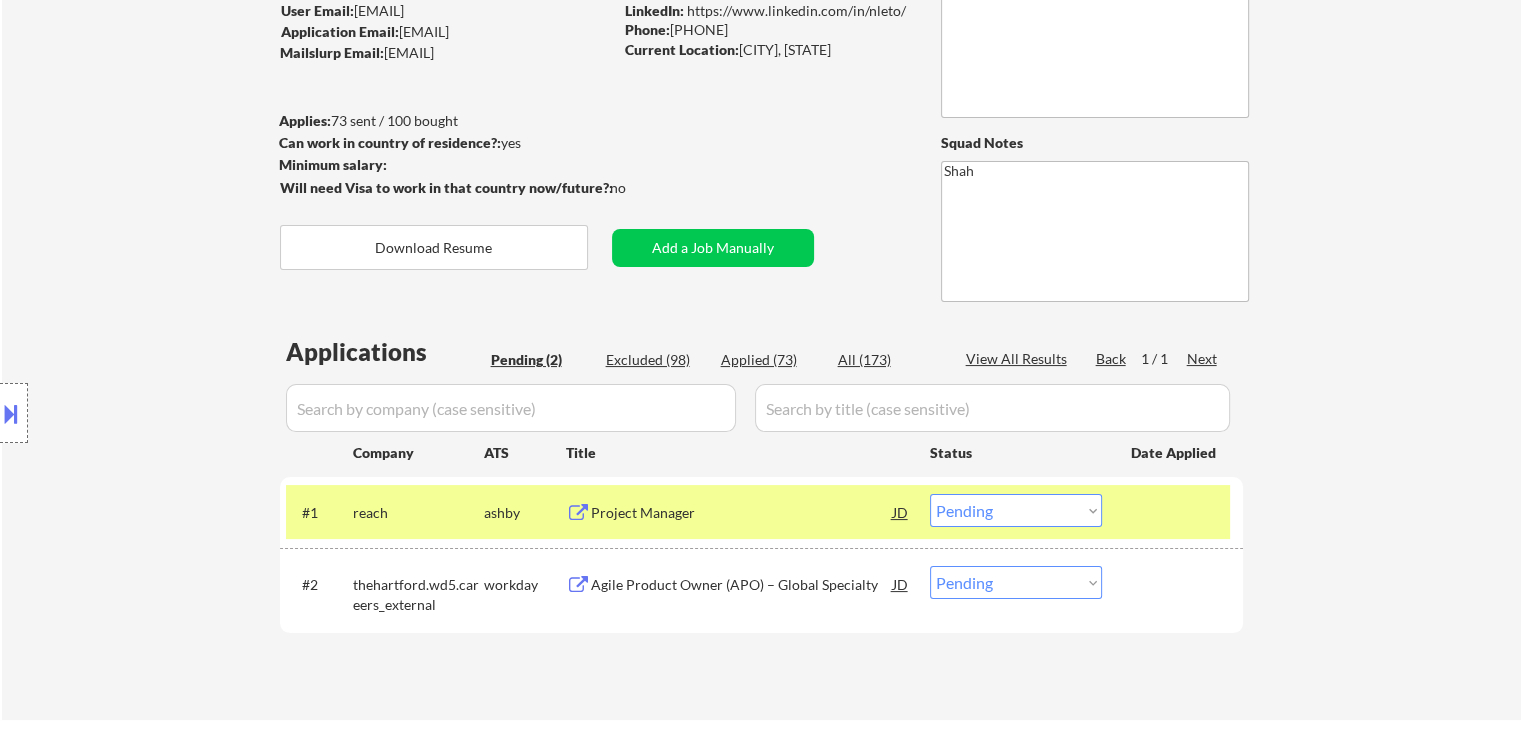 scroll, scrollTop: 200, scrollLeft: 0, axis: vertical 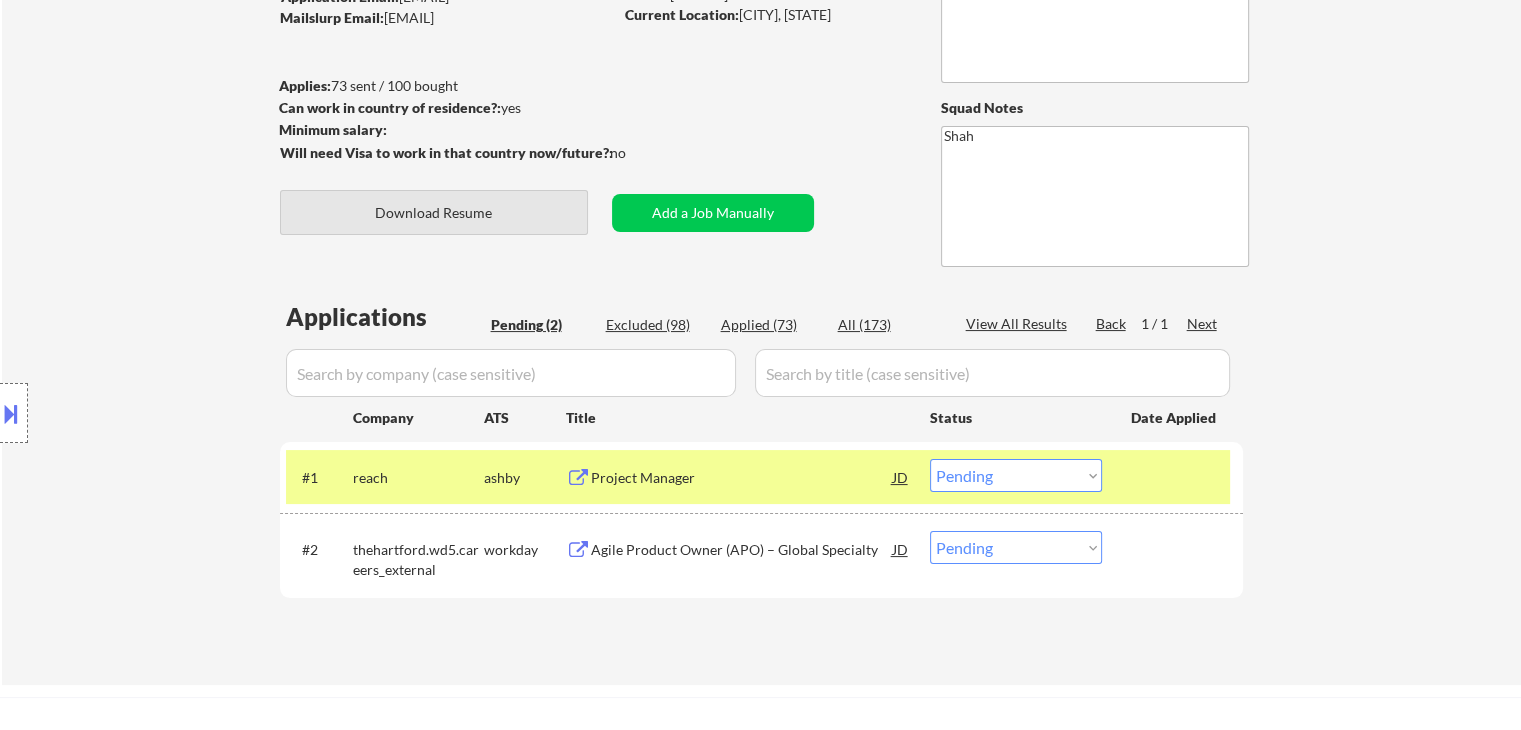 click on "Download Resume" at bounding box center (434, 212) 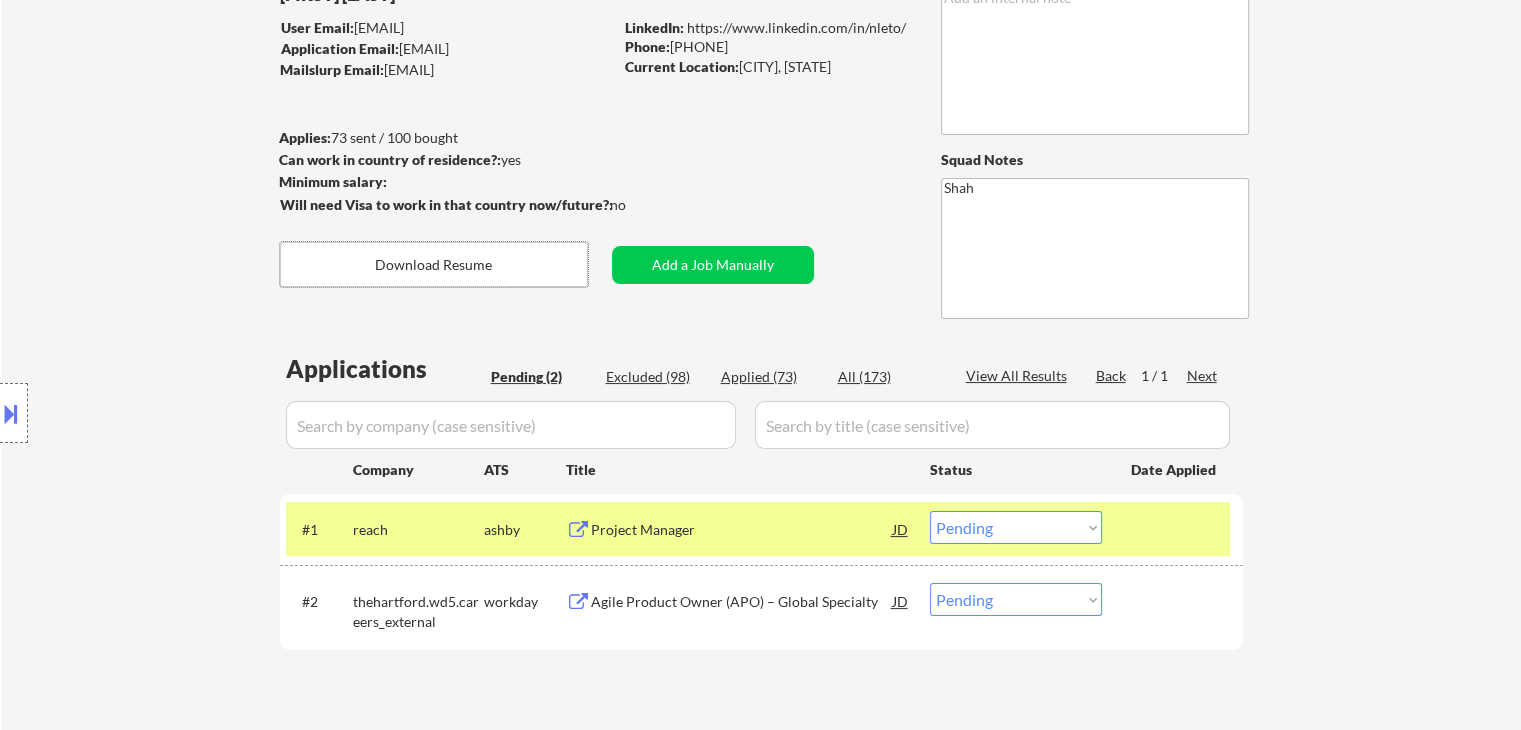 scroll, scrollTop: 100, scrollLeft: 0, axis: vertical 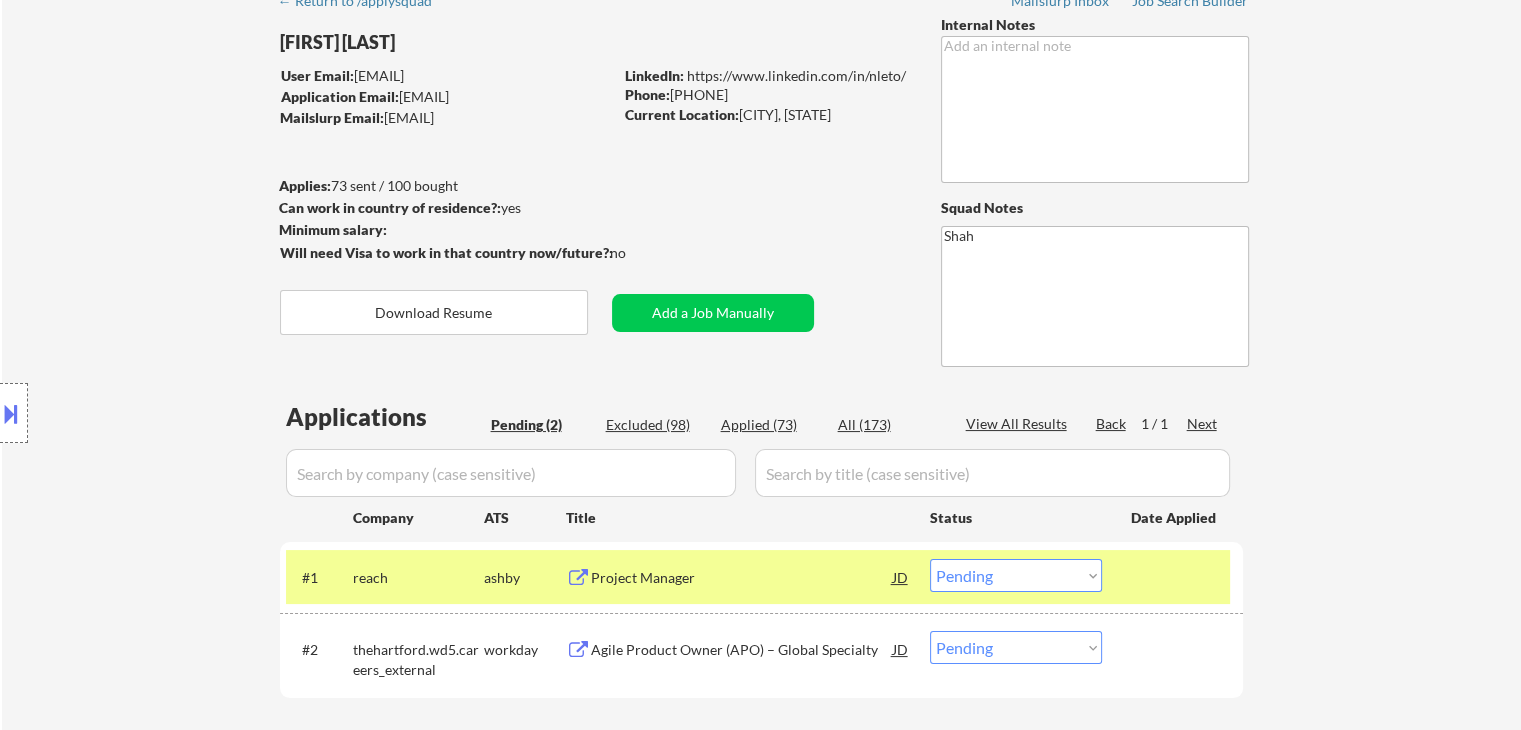 click on "Location Inclusions: [CITY], [STATE]   [CITY], [STATE]   [CITY], [STATE]   [CITY], [STATE]   [CITY], [STATE]   [CITY], [STATE]   [CITY], [STATE]   [CITY], [STATE]   [CITY], [STATE]   [CITY], [STATE]   [CITY], [STATE]   [CITY], [STATE]   [CITY], [STATE]   [CITY], [STATE]   [CITY], [STATE]   [CITY], [STATE]   [CITY], [STATE]   [CITY], [STATE]   [CITY], [STATE]   [CITY], [STATE]   [CITY], [STATE]   [CITY], [STATE]   [CITY], [STATE]   [CITY], [STATE]   [CITY], [STATE] [CITY], [STATE] [CITY], [STATE] [CITY], [STATE]   [CITY], [STATE]   [CITY], [STATE]   [CITY], [STATE]   [CITY], [STATE]   [CITY], [STATE]   [CITY], [STATE]   [CITY], [STATE]   [CITY], [STATE]   [CITY], [STATE]   [CITY], [STATE] [CITY], [STATE]   [CITY], [STATE]   [CITY], [STATE]   [CITY], [STATE] [CITY], [STATE]   [CITY], [STATE] [CITY], [STATE]" at bounding box center [179, 413] 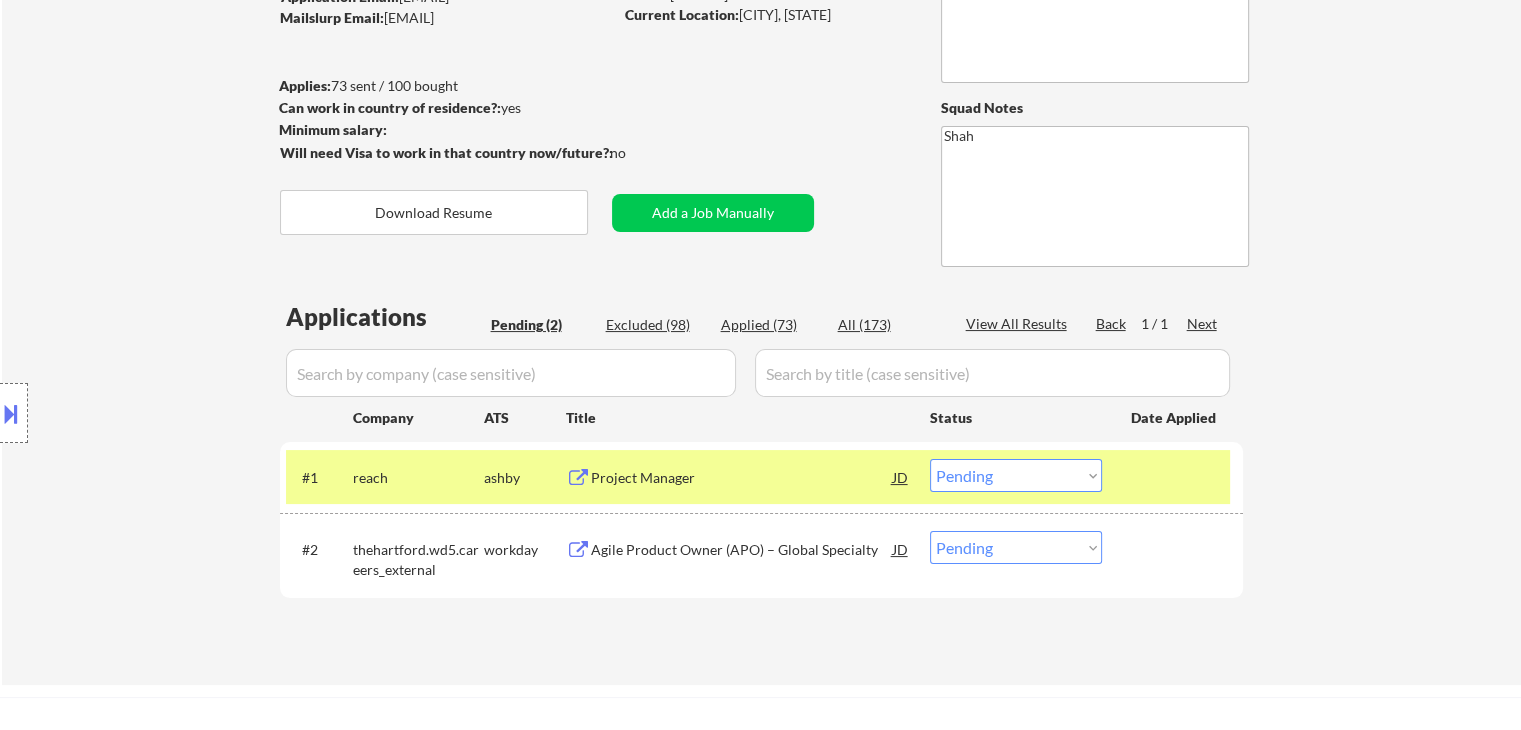 click on "Location Inclusions: [CITY], [STATE]   [CITY], [STATE]   [CITY], [STATE]   [CITY], [STATE]   [CITY], [STATE]   [CITY], [STATE]   [CITY], [STATE]   [CITY], [STATE]   [CITY], [STATE]   [CITY], [STATE]   [CITY], [STATE]   [CITY], [STATE]   [CITY], [STATE]   [CITY], [STATE]   [CITY], [STATE]   [CITY], [STATE]   [CITY], [STATE]   [CITY], [STATE]   [CITY], [STATE]   [CITY], [STATE]   [CITY], [STATE]   [CITY], [STATE]   [CITY], [STATE]   [CITY], [STATE]   [CITY], [STATE] [CITY], [STATE] [CITY], [STATE] [CITY], [STATE]   [CITY], [STATE]   [CITY], [STATE]   [CITY], [STATE]   [CITY], [STATE]   [CITY], [STATE]   [CITY], [STATE]   [CITY], [STATE]   [CITY], [STATE]   [CITY], [STATE]   [CITY], [STATE] [CITY], [STATE]   [CITY], [STATE]   [CITY], [STATE]   [CITY], [STATE] [CITY], [STATE]   [CITY], [STATE] [CITY], [STATE]" at bounding box center (179, 413) 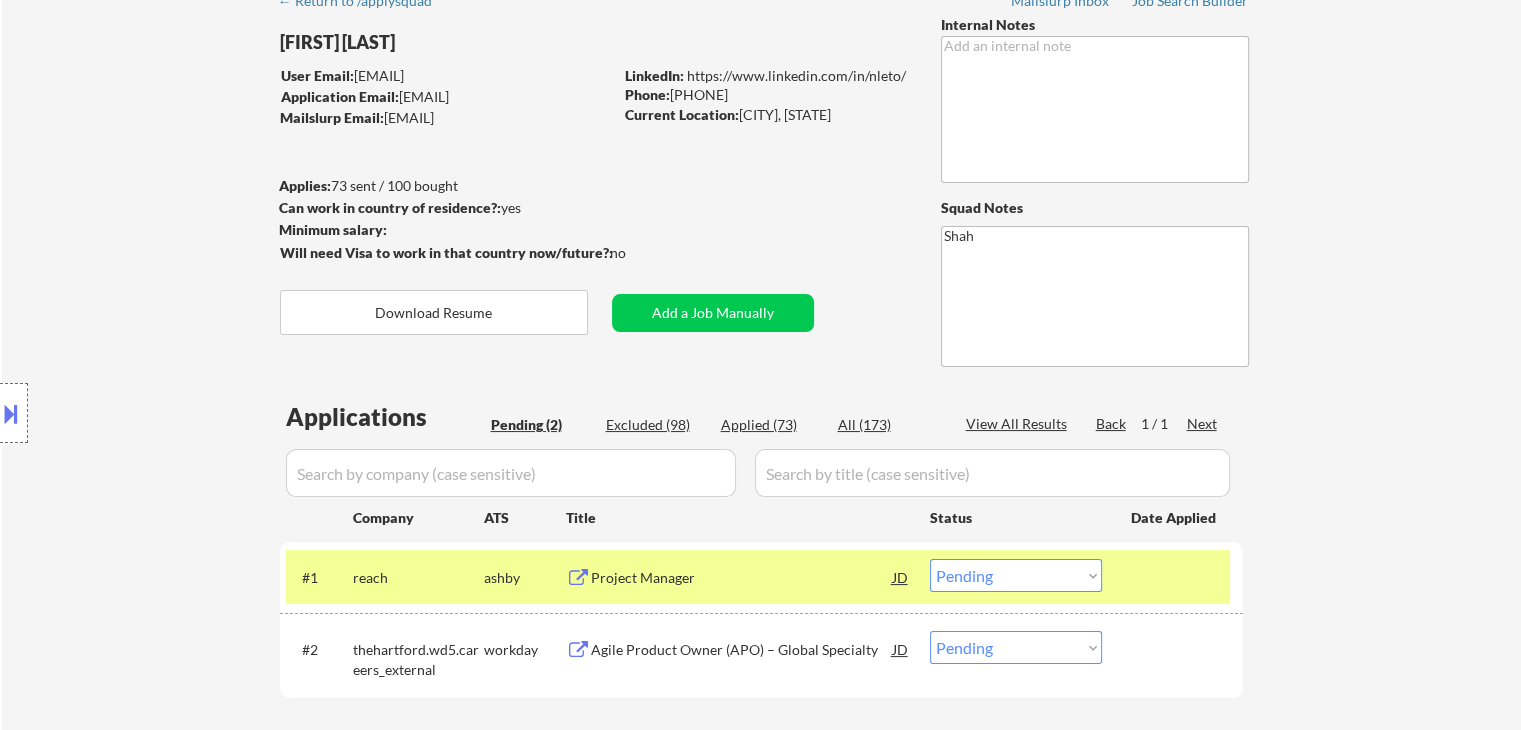 click on "Location Inclusions: [CITY], [STATE]   [CITY], [STATE]   [CITY], [STATE]   [CITY], [STATE]   [CITY], [STATE]   [CITY], [STATE]   [CITY], [STATE]   [CITY], [STATE]   [CITY], [STATE]   [CITY], [STATE]   [CITY], [STATE]   [CITY], [STATE]   [CITY], [STATE]   [CITY], [STATE]   [CITY], [STATE]   [CITY], [STATE]   [CITY], [STATE]   [CITY], [STATE]   [CITY], [STATE]   [CITY], [STATE]   [CITY], [STATE]   [CITY], [STATE]   [CITY], [STATE]   [CITY], [STATE]   [CITY], [STATE] [CITY], [STATE] [CITY], [STATE] [CITY], [STATE]   [CITY], [STATE]   [CITY], [STATE]   [CITY], [STATE]   [CITY], [STATE]   [CITY], [STATE]   [CITY], [STATE]   [CITY], [STATE]   [CITY], [STATE]   [CITY], [STATE]   [CITY], [STATE] [CITY], [STATE]   [CITY], [STATE]   [CITY], [STATE]   [CITY], [STATE] [CITY], [STATE]   [CITY], [STATE] [CITY], [STATE]" at bounding box center (179, 413) 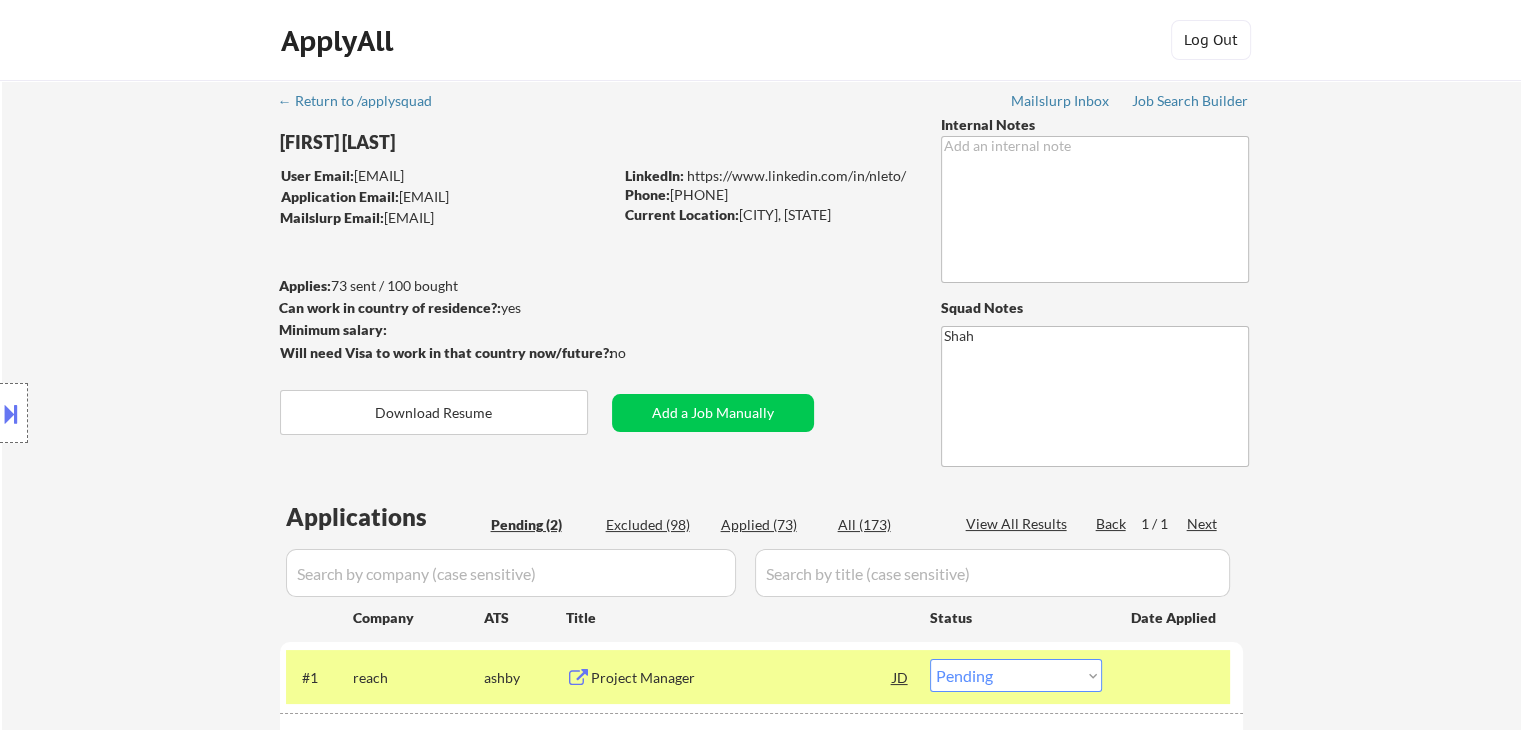 click on "Location Inclusions: [CITY], [STATE]   [CITY], [STATE]   [CITY], [STATE]   [CITY], [STATE]   [CITY], [STATE]   [CITY], [STATE]   [CITY], [STATE]   [CITY], [STATE]   [CITY], [STATE]   [CITY], [STATE]   [CITY], [STATE]   [CITY], [STATE]   [CITY], [STATE]   [CITY], [STATE]   [CITY], [STATE]   [CITY], [STATE]   [CITY], [STATE]   [CITY], [STATE]   [CITY], [STATE]   [CITY], [STATE]   [CITY], [STATE]   [CITY], [STATE]   [CITY], [STATE]   [CITY], [STATE]   [CITY], [STATE] [CITY], [STATE] [CITY], [STATE] [CITY], [STATE]   [CITY], [STATE]   [CITY], [STATE]   [CITY], [STATE]   [CITY], [STATE]   [CITY], [STATE]   [CITY], [STATE]   [CITY], [STATE]   [CITY], [STATE]   [CITY], [STATE]   [CITY], [STATE] [CITY], [STATE]   [CITY], [STATE]   [CITY], [STATE]   [CITY], [STATE] [CITY], [STATE]   [CITY], [STATE] [CITY], [STATE]" at bounding box center (179, 413) 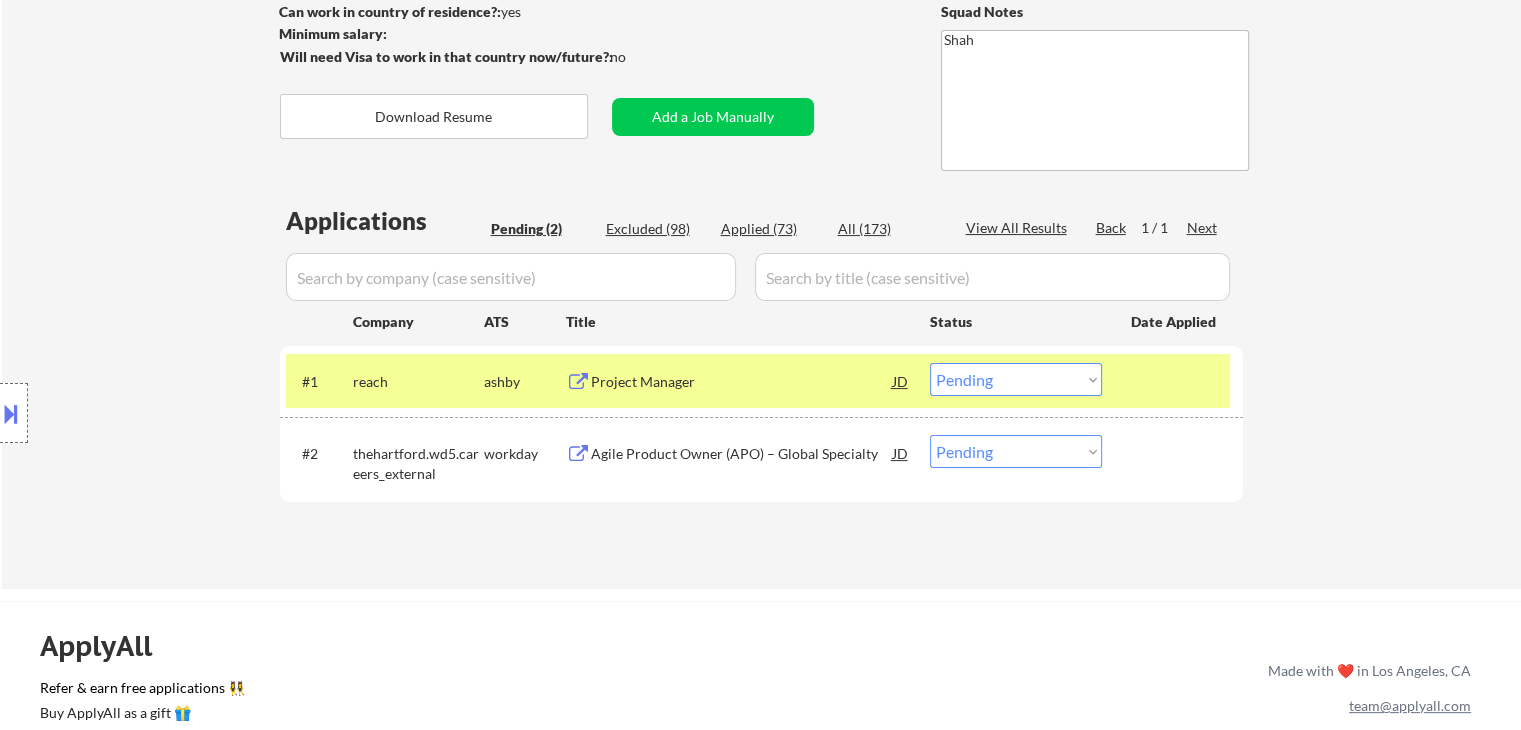 scroll, scrollTop: 300, scrollLeft: 0, axis: vertical 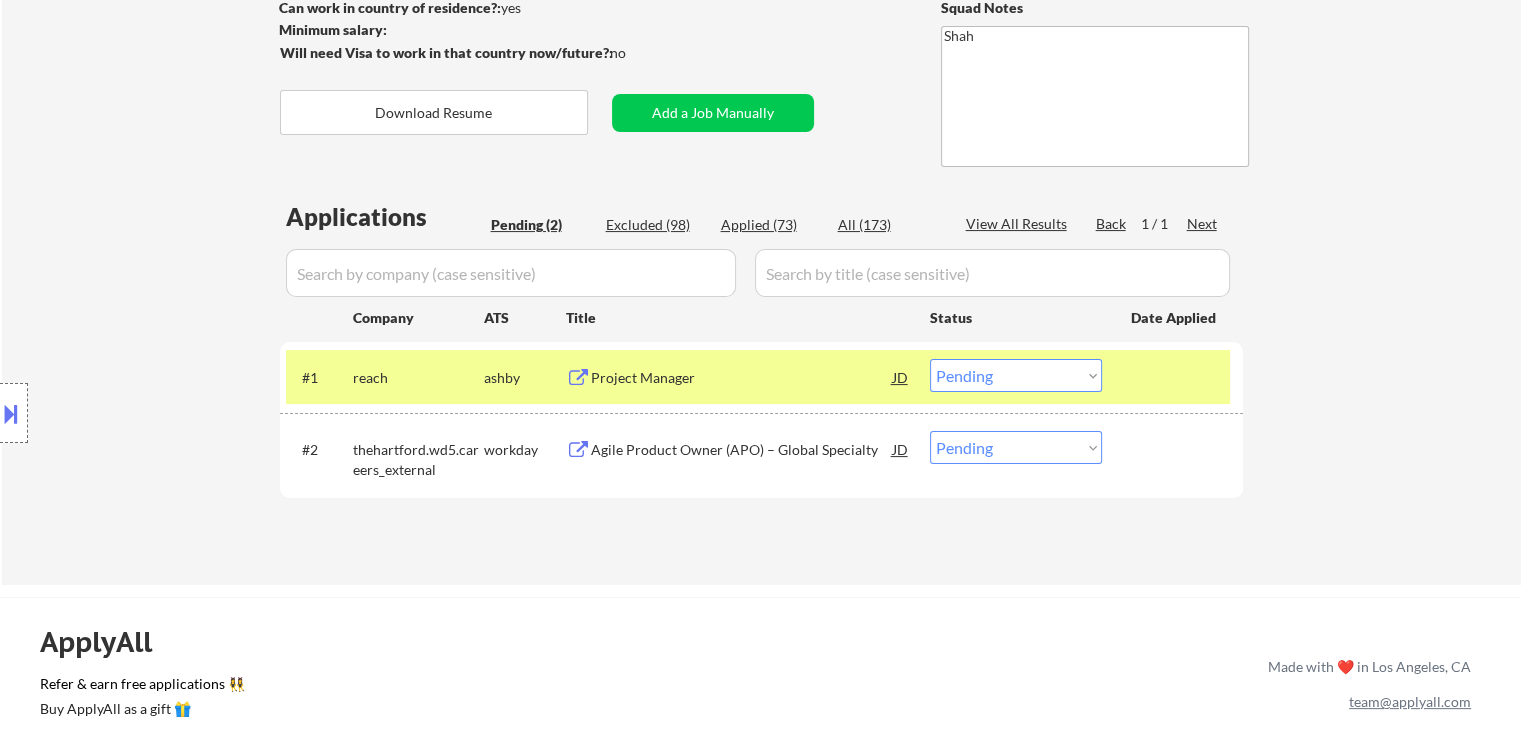 click on "Location Inclusions: [CITY], [STATE]   [CITY], [STATE]   [CITY], [STATE]   [CITY], [STATE]   [CITY], [STATE]   [CITY], [STATE]   [CITY], [STATE]   [CITY], [STATE]   [CITY], [STATE]   [CITY], [STATE]   [CITY], [STATE]   [CITY], [STATE]   [CITY], [STATE]   [CITY], [STATE]   [CITY], [STATE]   [CITY], [STATE]   [CITY], [STATE]   [CITY], [STATE]   [CITY], [STATE]   [CITY], [STATE]   [CITY], [STATE]   [CITY], [STATE]   [CITY], [STATE]   [CITY], [STATE]   [CITY], [STATE] [CITY], [STATE] [CITY], [STATE] [CITY], [STATE]   [CITY], [STATE]   [CITY], [STATE]   [CITY], [STATE]   [CITY], [STATE]   [CITY], [STATE]   [CITY], [STATE]   [CITY], [STATE]   [CITY], [STATE]   [CITY], [STATE]   [CITY], [STATE] [CITY], [STATE]   [CITY], [STATE]   [CITY], [STATE]   [CITY], [STATE] [CITY], [STATE]   [CITY], [STATE] [CITY], [STATE]" at bounding box center (179, 413) 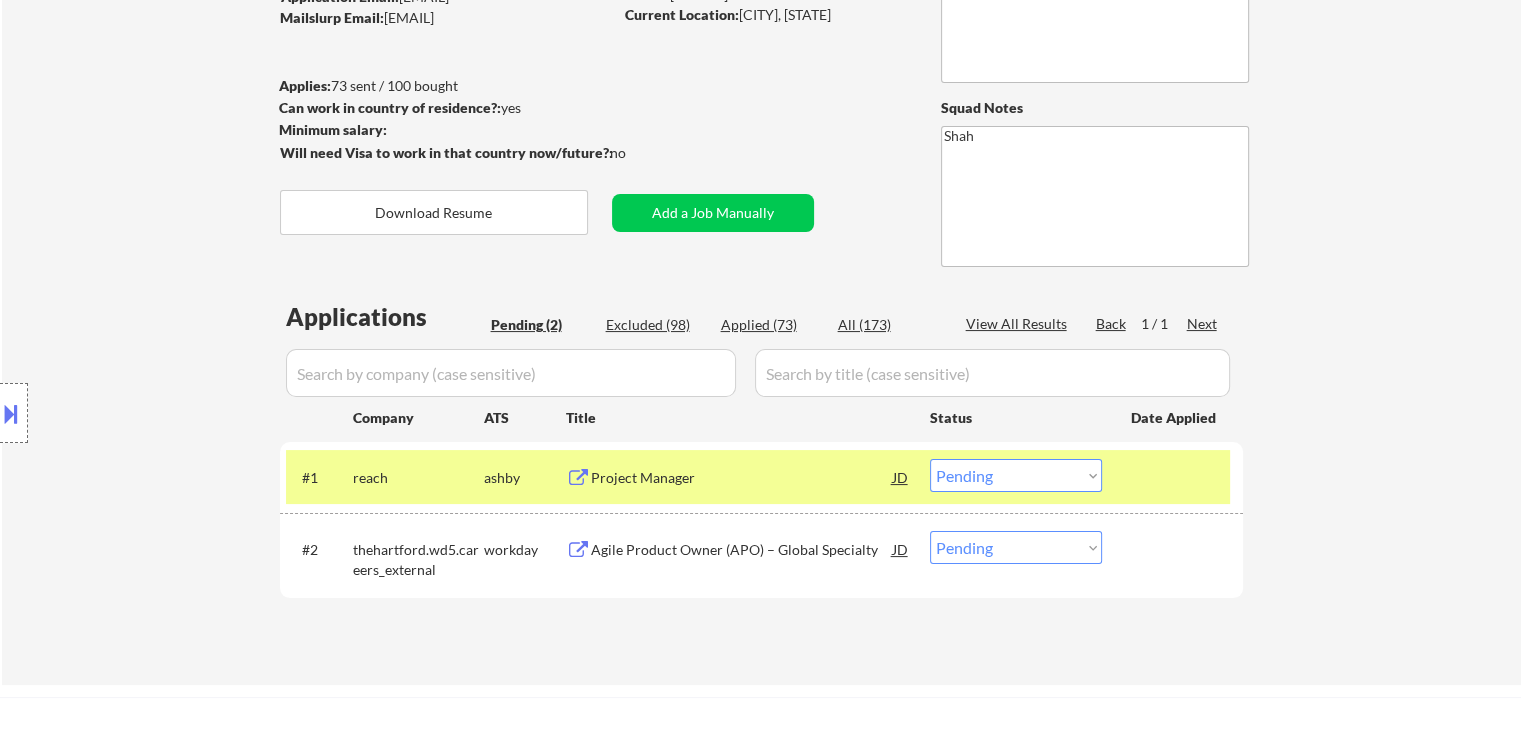 click on "Location Inclusions: [CITY], [STATE]   [CITY], [STATE]   [CITY], [STATE]   [CITY], [STATE]   [CITY], [STATE]   [CITY], [STATE]   [CITY], [STATE]   [CITY], [STATE]   [CITY], [STATE]   [CITY], [STATE]   [CITY], [STATE]   [CITY], [STATE]   [CITY], [STATE]   [CITY], [STATE]   [CITY], [STATE]   [CITY], [STATE]   [CITY], [STATE]   [CITY], [STATE]   [CITY], [STATE]   [CITY], [STATE]   [CITY], [STATE]   [CITY], [STATE]   [CITY], [STATE]   [CITY], [STATE]   [CITY], [STATE] [CITY], [STATE] [CITY], [STATE] [CITY], [STATE]   [CITY], [STATE]   [CITY], [STATE]   [CITY], [STATE]   [CITY], [STATE]   [CITY], [STATE]   [CITY], [STATE]   [CITY], [STATE]   [CITY], [STATE]   [CITY], [STATE]   [CITY], [STATE] [CITY], [STATE]   [CITY], [STATE]   [CITY], [STATE]   [CITY], [STATE] [CITY], [STATE]   [CITY], [STATE] [CITY], [STATE]" at bounding box center [179, 413] 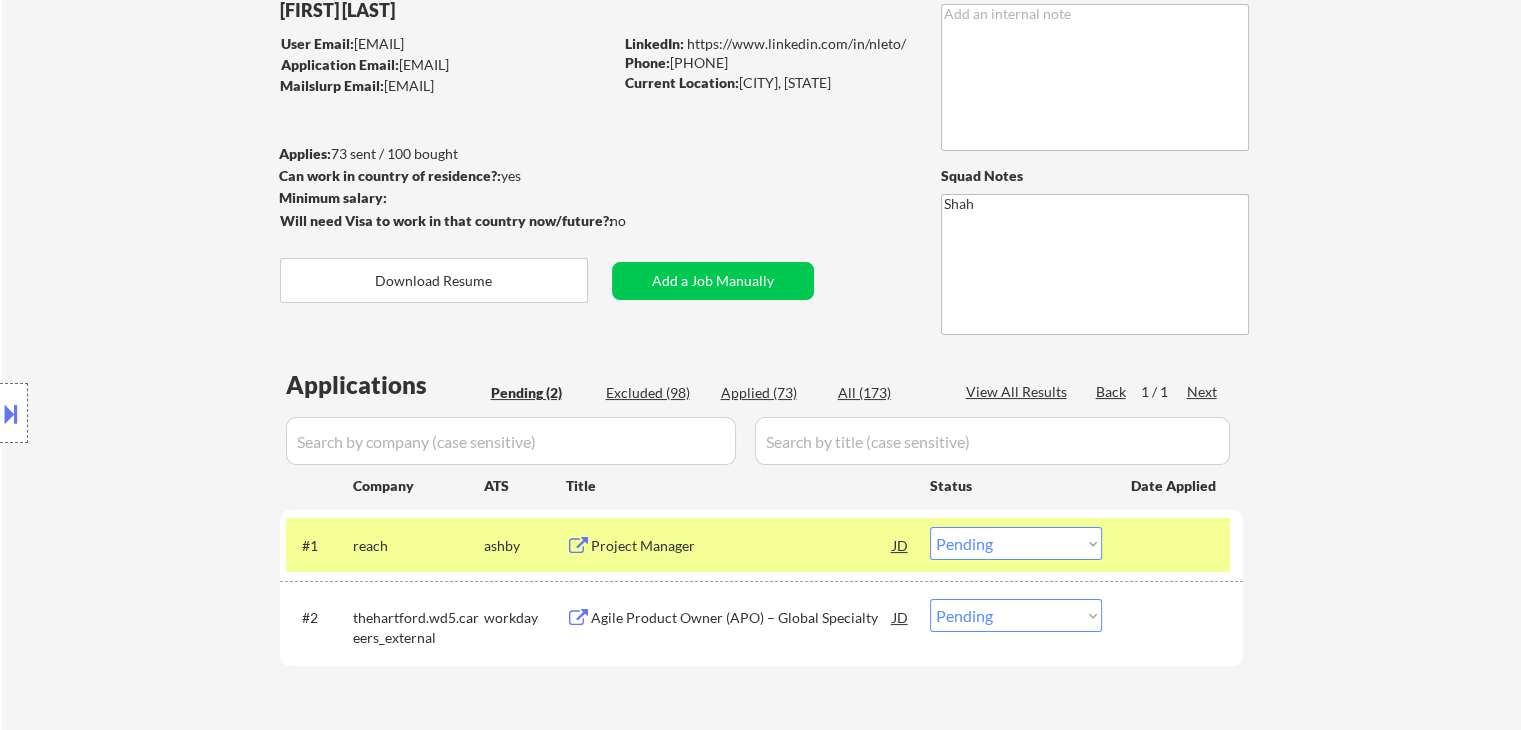 scroll, scrollTop: 100, scrollLeft: 0, axis: vertical 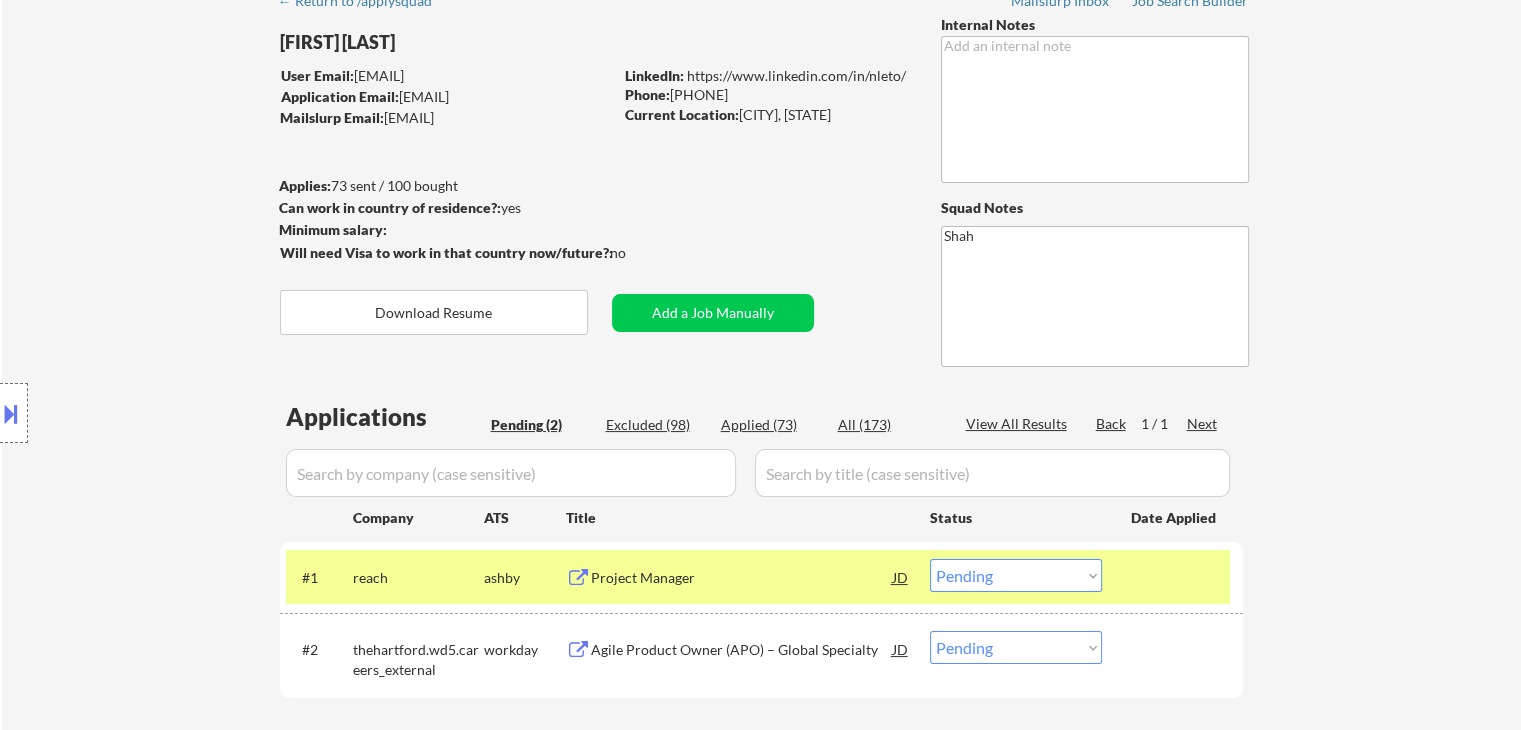 click on "Location Inclusions: [CITY], [STATE]   [CITY], [STATE]   [CITY], [STATE]   [CITY], [STATE]   [CITY], [STATE]   [CITY], [STATE]   [CITY], [STATE]   [CITY], [STATE]   [CITY], [STATE]   [CITY], [STATE]   [CITY], [STATE]   [CITY], [STATE]   [CITY], [STATE]   [CITY], [STATE]   [CITY], [STATE]   [CITY], [STATE]   [CITY], [STATE]   [CITY], [STATE]   [CITY], [STATE]   [CITY], [STATE]   [CITY], [STATE]   [CITY], [STATE]   [CITY], [STATE]   [CITY], [STATE]   [CITY], [STATE] [CITY], [STATE] [CITY], [STATE] [CITY], [STATE]   [CITY], [STATE]   [CITY], [STATE]   [CITY], [STATE]   [CITY], [STATE]   [CITY], [STATE]   [CITY], [STATE]   [CITY], [STATE]   [CITY], [STATE]   [CITY], [STATE]   [CITY], [STATE] [CITY], [STATE]   [CITY], [STATE]   [CITY], [STATE]   [CITY], [STATE] [CITY], [STATE]   [CITY], [STATE] [CITY], [STATE]" at bounding box center (179, 413) 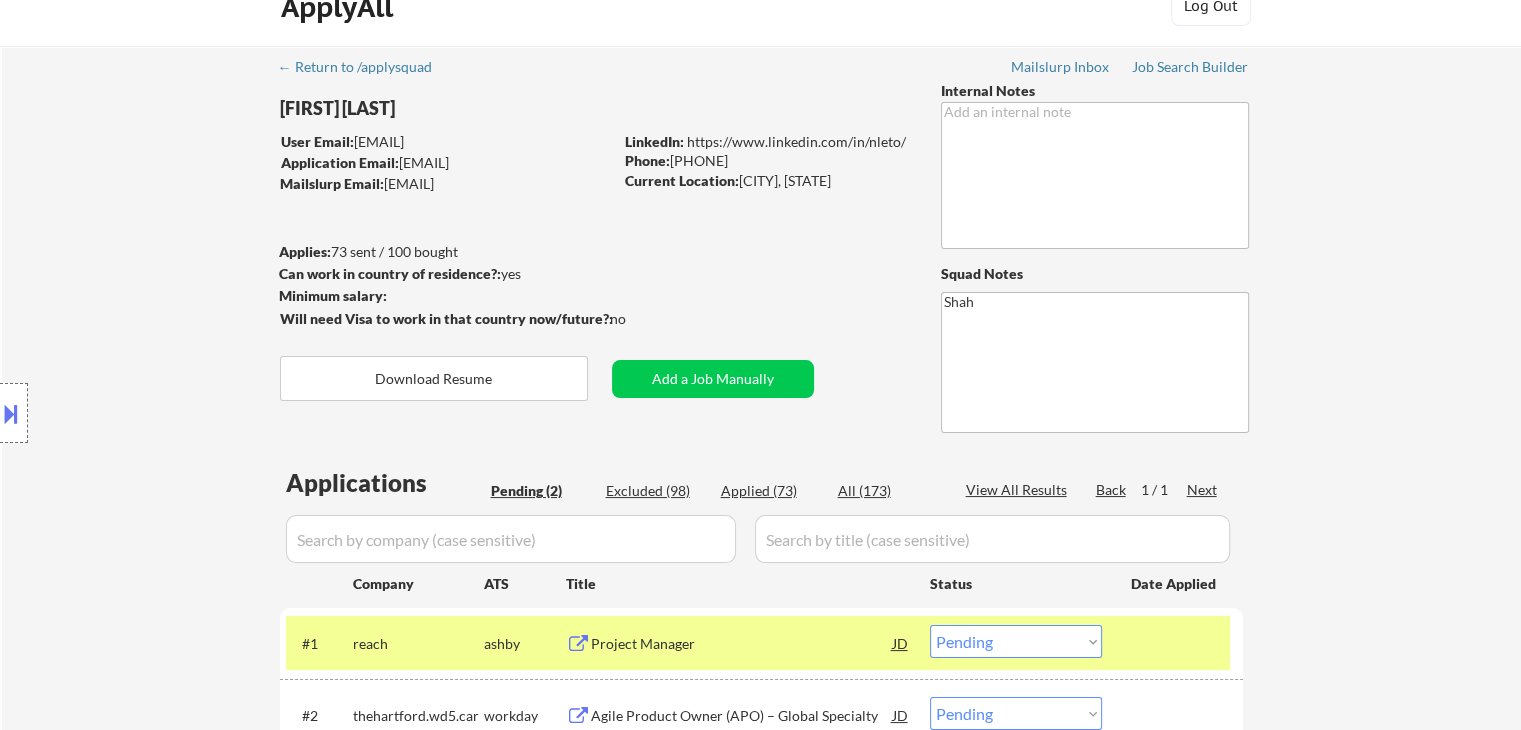 scroll, scrollTop: 0, scrollLeft: 0, axis: both 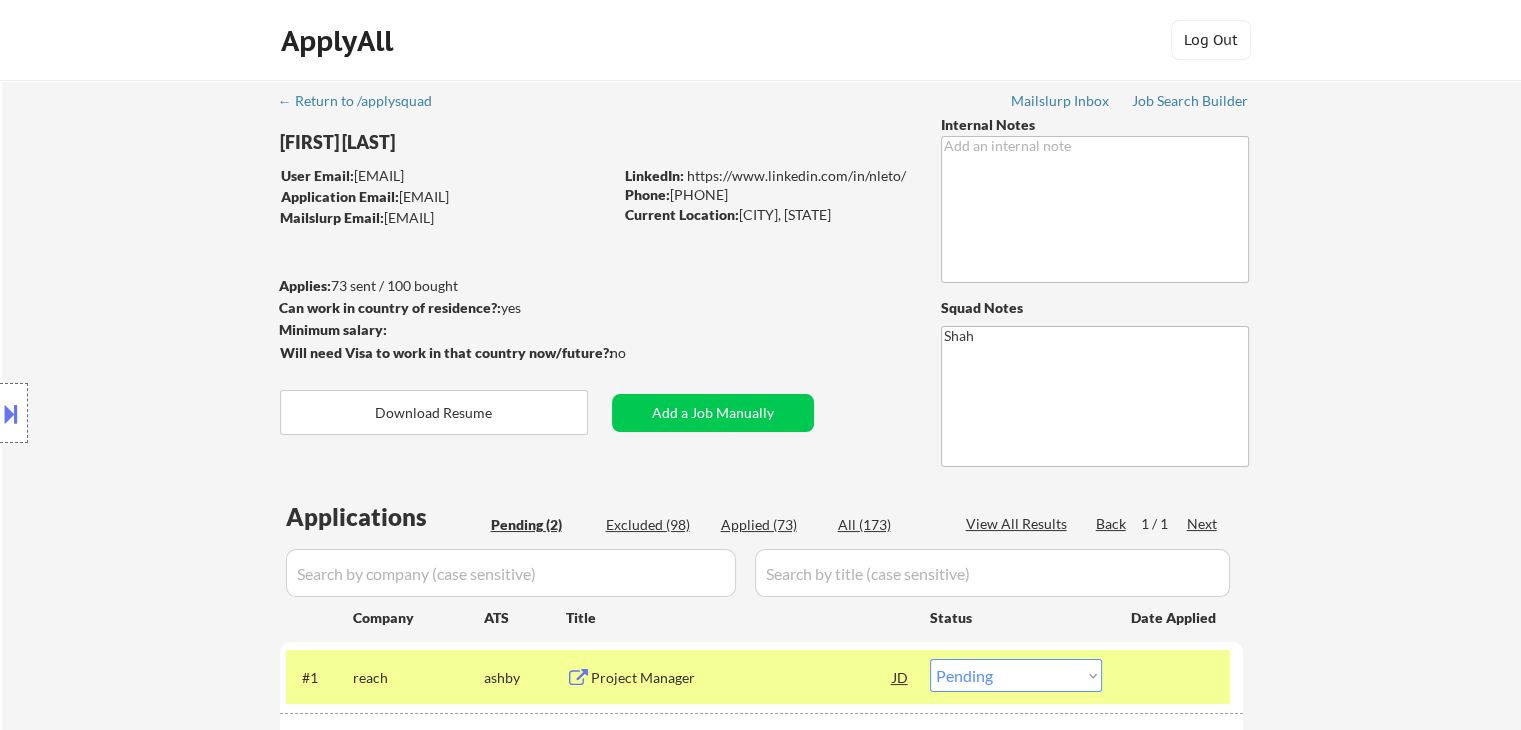click on "Location Inclusions: [CITY], [STATE]   [CITY], [STATE]   [CITY], [STATE]   [CITY], [STATE]   [CITY], [STATE]   [CITY], [STATE]   [CITY], [STATE]   [CITY], [STATE]   [CITY], [STATE]   [CITY], [STATE]   [CITY], [STATE]   [CITY], [STATE]   [CITY], [STATE]   [CITY], [STATE]   [CITY], [STATE]   [CITY], [STATE]   [CITY], [STATE]   [CITY], [STATE]   [CITY], [STATE]   [CITY], [STATE]   [CITY], [STATE]   [CITY], [STATE]   [CITY], [STATE]   [CITY], [STATE]   [CITY], [STATE] [CITY], [STATE] [CITY], [STATE] [CITY], [STATE]   [CITY], [STATE]   [CITY], [STATE]   [CITY], [STATE]   [CITY], [STATE]   [CITY], [STATE]   [CITY], [STATE]   [CITY], [STATE]   [CITY], [STATE]   [CITY], [STATE]   [CITY], [STATE] [CITY], [STATE]   [CITY], [STATE]   [CITY], [STATE]   [CITY], [STATE] [CITY], [STATE]   [CITY], [STATE] [CITY], [STATE]" at bounding box center (179, 413) 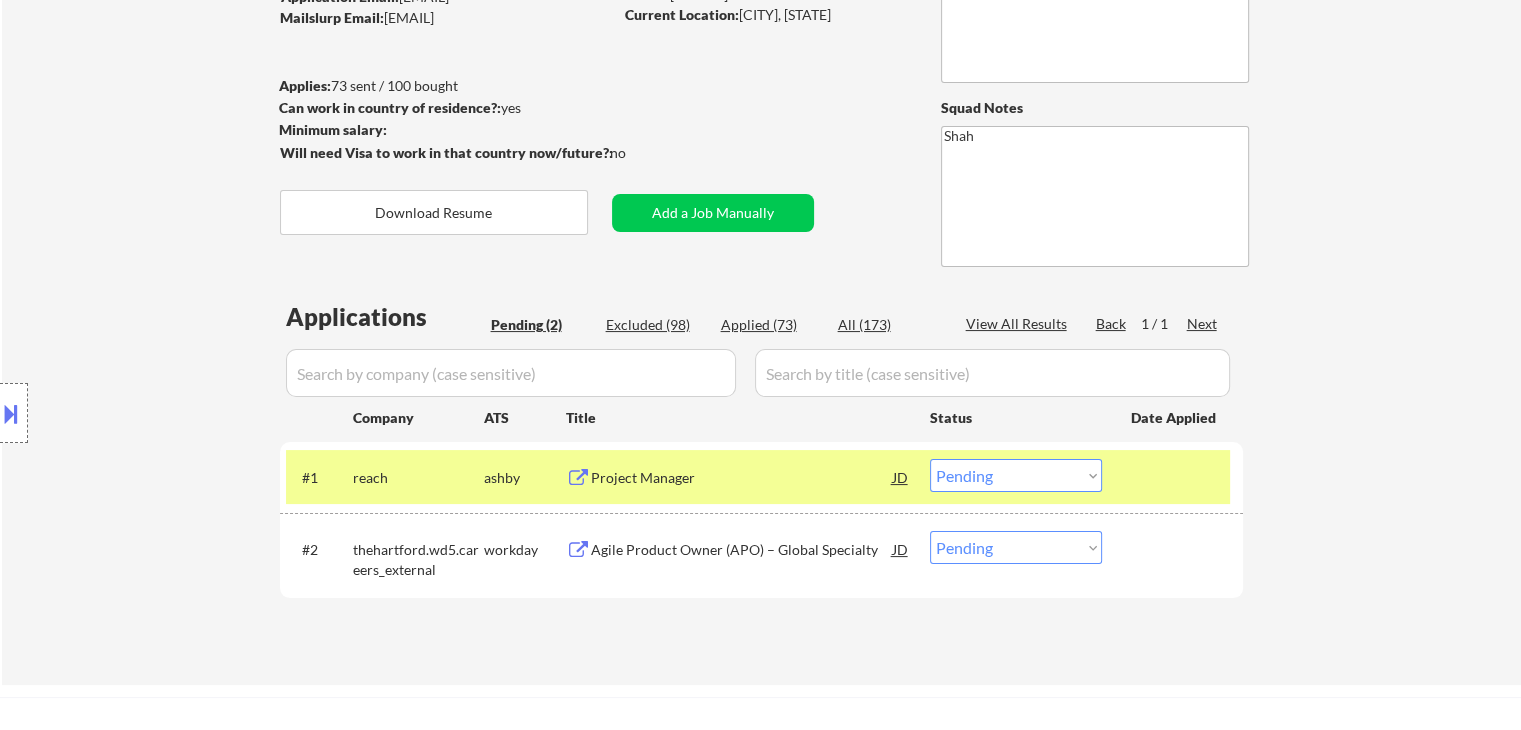 click on "Location Inclusions: [CITY], [STATE]   [CITY], [STATE]   [CITY], [STATE]   [CITY], [STATE]   [CITY], [STATE]   [CITY], [STATE]   [CITY], [STATE]   [CITY], [STATE]   [CITY], [STATE]   [CITY], [STATE]   [CITY], [STATE]   [CITY], [STATE]   [CITY], [STATE]   [CITY], [STATE]   [CITY], [STATE]   [CITY], [STATE]   [CITY], [STATE]   [CITY], [STATE]   [CITY], [STATE]   [CITY], [STATE]   [CITY], [STATE]   [CITY], [STATE]   [CITY], [STATE]   [CITY], [STATE]   [CITY], [STATE] [CITY], [STATE] [CITY], [STATE] [CITY], [STATE]   [CITY], [STATE]   [CITY], [STATE]   [CITY], [STATE]   [CITY], [STATE]   [CITY], [STATE]   [CITY], [STATE]   [CITY], [STATE]   [CITY], [STATE]   [CITY], [STATE]   [CITY], [STATE] [CITY], [STATE]   [CITY], [STATE]   [CITY], [STATE]   [CITY], [STATE] [CITY], [STATE]   [CITY], [STATE] [CITY], [STATE]" at bounding box center [179, 413] 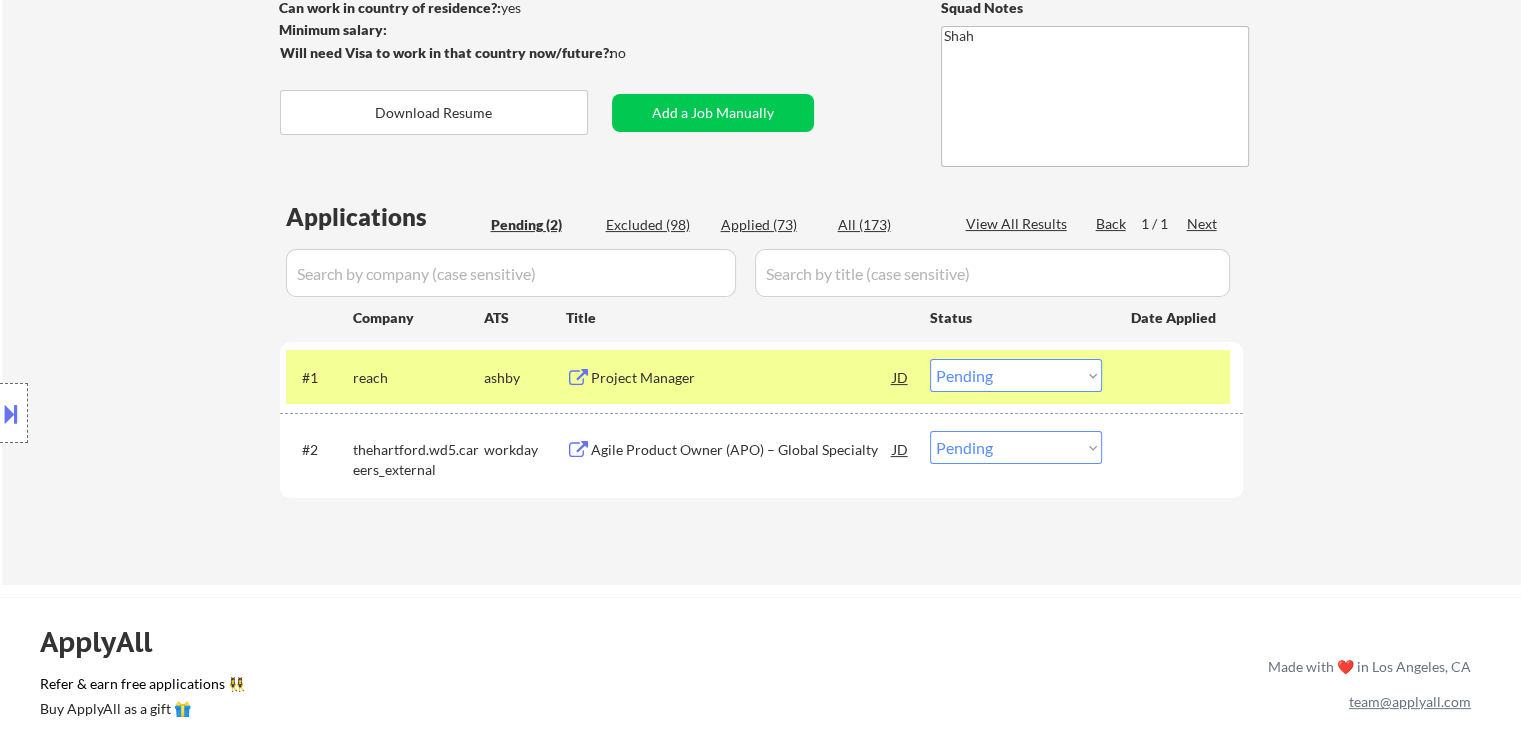 click on "Location Inclusions: [CITY], [STATE]   [CITY], [STATE]   [CITY], [STATE]   [CITY], [STATE]   [CITY], [STATE]   [CITY], [STATE]   [CITY], [STATE]   [CITY], [STATE]   [CITY], [STATE]   [CITY], [STATE]   [CITY], [STATE]   [CITY], [STATE]   [CITY], [STATE]   [CITY], [STATE]   [CITY], [STATE]   [CITY], [STATE]   [CITY], [STATE]   [CITY], [STATE]   [CITY], [STATE]   [CITY], [STATE]   [CITY], [STATE]   [CITY], [STATE]   [CITY], [STATE]   [CITY], [STATE]   [CITY], [STATE] [CITY], [STATE] [CITY], [STATE] [CITY], [STATE]   [CITY], [STATE]   [CITY], [STATE]   [CITY], [STATE]   [CITY], [STATE]   [CITY], [STATE]   [CITY], [STATE]   [CITY], [STATE]   [CITY], [STATE]   [CITY], [STATE]   [CITY], [STATE] [CITY], [STATE]   [CITY], [STATE]   [CITY], [STATE]   [CITY], [STATE] [CITY], [STATE]   [CITY], [STATE] [CITY], [STATE]" at bounding box center (179, 413) 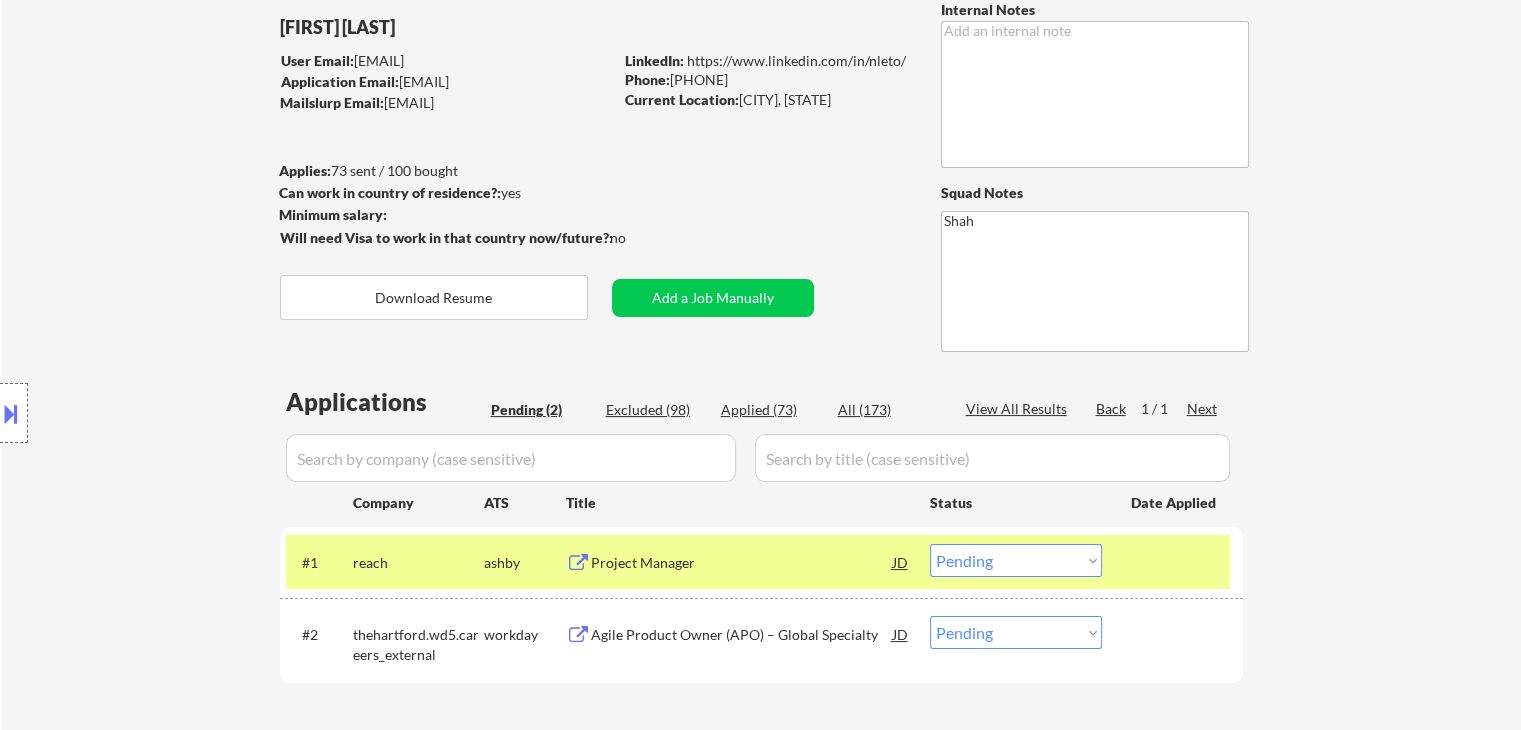 scroll, scrollTop: 0, scrollLeft: 0, axis: both 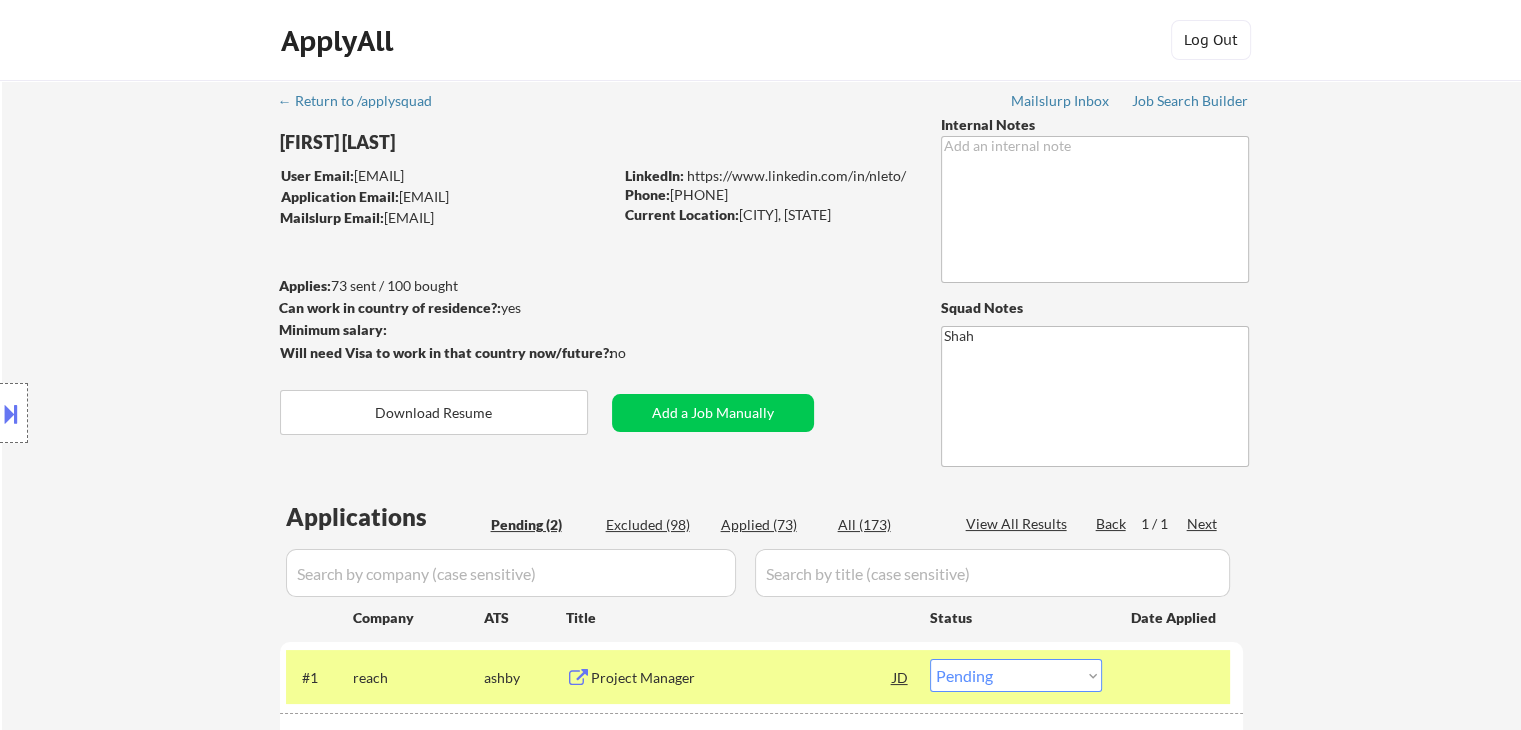 click on "Location Inclusions: [CITY], [STATE]   [CITY], [STATE]   [CITY], [STATE]   [CITY], [STATE]   [CITY], [STATE]   [CITY], [STATE]   [CITY], [STATE]   [CITY], [STATE]   [CITY], [STATE]   [CITY], [STATE]   [CITY], [STATE]   [CITY], [STATE]   [CITY], [STATE]   [CITY], [STATE]   [CITY], [STATE]   [CITY], [STATE]   [CITY], [STATE]   [CITY], [STATE]   [CITY], [STATE]   [CITY], [STATE]   [CITY], [STATE]   [CITY], [STATE]   [CITY], [STATE]   [CITY], [STATE]   [CITY], [STATE] [CITY], [STATE] [CITY], [STATE] [CITY], [STATE]   [CITY], [STATE]   [CITY], [STATE]   [CITY], [STATE]   [CITY], [STATE]   [CITY], [STATE]   [CITY], [STATE]   [CITY], [STATE]   [CITY], [STATE]   [CITY], [STATE]   [CITY], [STATE] [CITY], [STATE]   [CITY], [STATE]   [CITY], [STATE]   [CITY], [STATE] [CITY], [STATE]   [CITY], [STATE] [CITY], [STATE]" at bounding box center [179, 413] 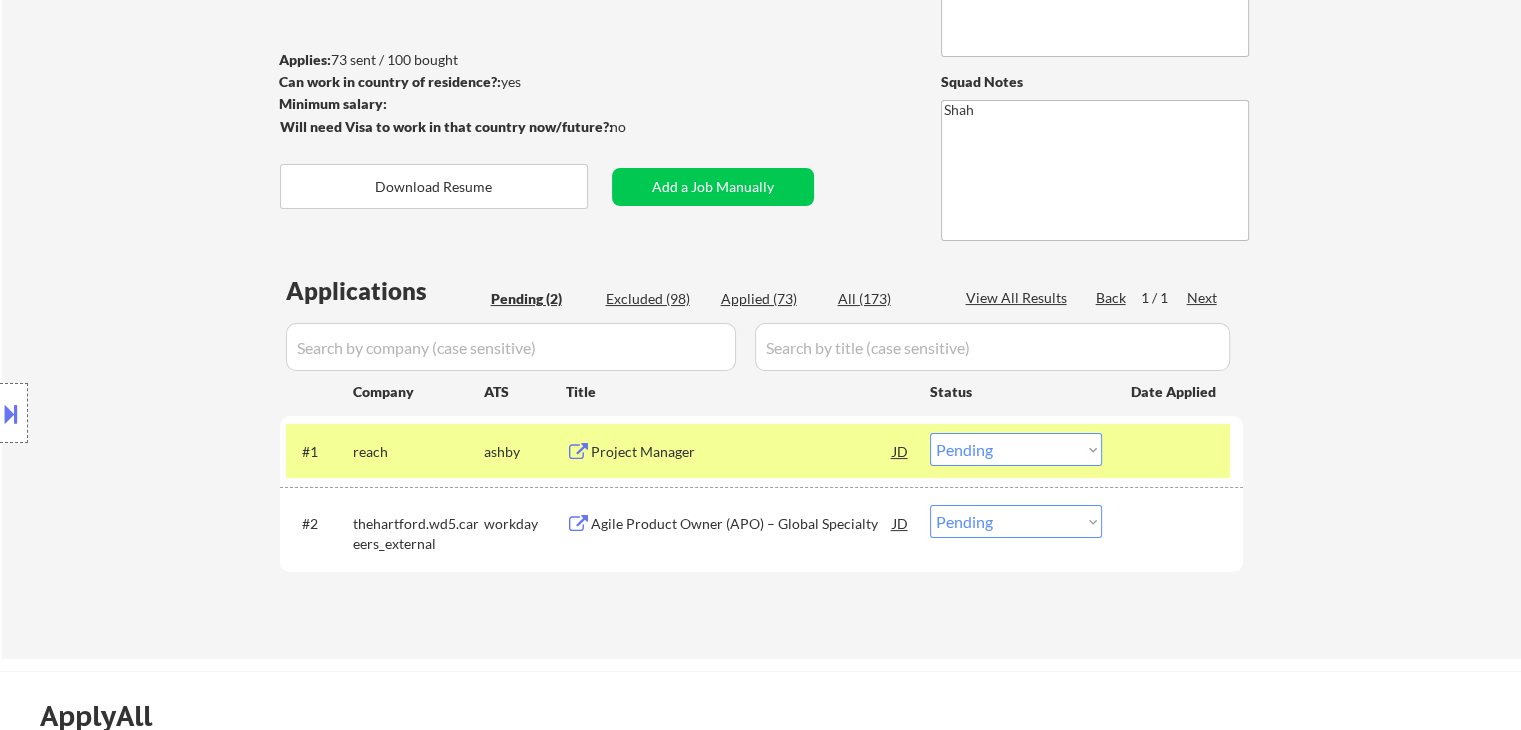 scroll, scrollTop: 300, scrollLeft: 0, axis: vertical 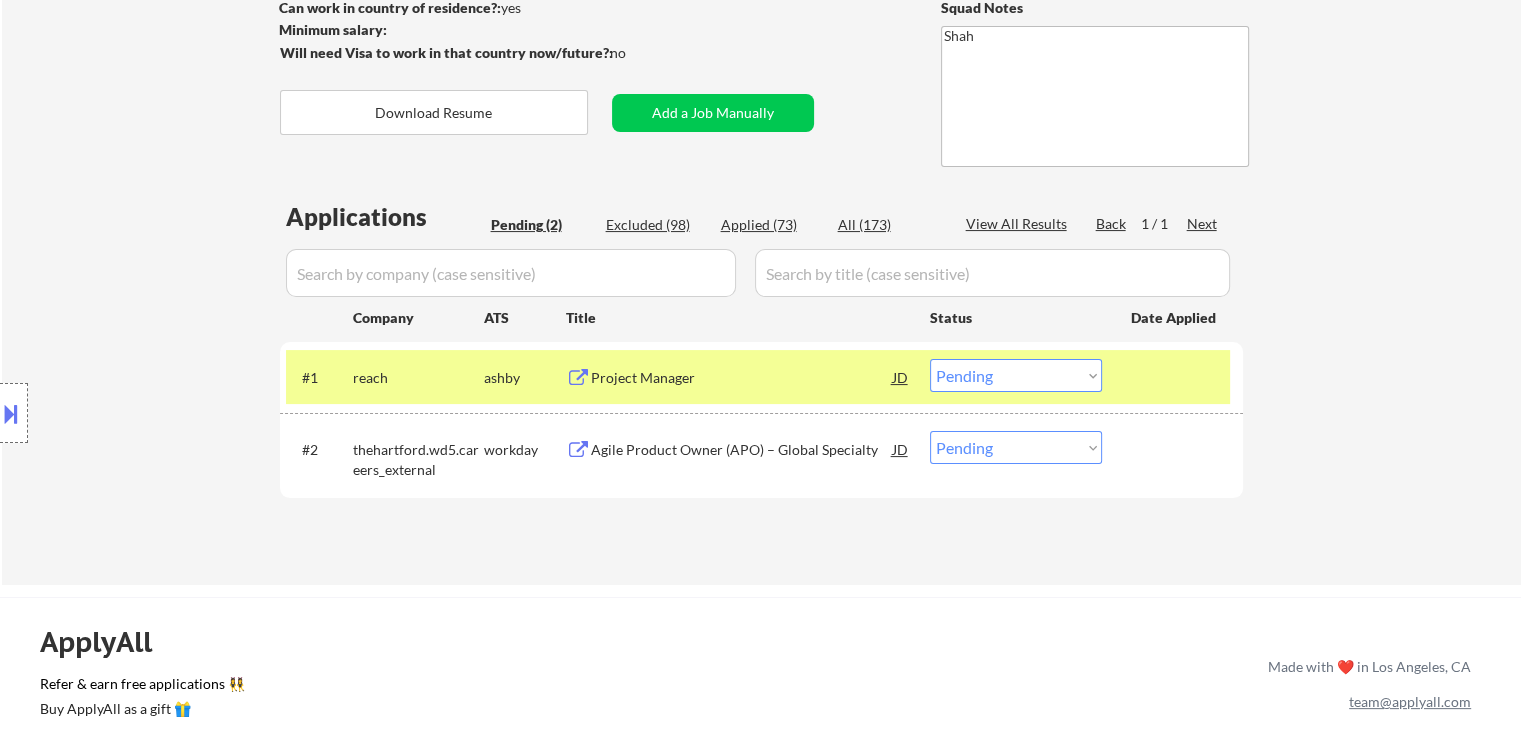 click on "Location Inclusions: [CITY], [STATE]   [CITY], [STATE]   [CITY], [STATE]   [CITY], [STATE]   [CITY], [STATE]   [CITY], [STATE]   [CITY], [STATE]   [CITY], [STATE]   [CITY], [STATE]   [CITY], [STATE]   [CITY], [STATE]   [CITY], [STATE]   [CITY], [STATE]   [CITY], [STATE]   [CITY], [STATE]   [CITY], [STATE]   [CITY], [STATE]   [CITY], [STATE]   [CITY], [STATE]   [CITY], [STATE]   [CITY], [STATE]   [CITY], [STATE]   [CITY], [STATE]   [CITY], [STATE]   [CITY], [STATE] [CITY], [STATE] [CITY], [STATE] [CITY], [STATE]   [CITY], [STATE]   [CITY], [STATE]   [CITY], [STATE]   [CITY], [STATE]   [CITY], [STATE]   [CITY], [STATE]   [CITY], [STATE]   [CITY], [STATE]   [CITY], [STATE]   [CITY], [STATE] [CITY], [STATE]   [CITY], [STATE]   [CITY], [STATE]   [CITY], [STATE] [CITY], [STATE]   [CITY], [STATE] [CITY], [STATE]" at bounding box center (179, 413) 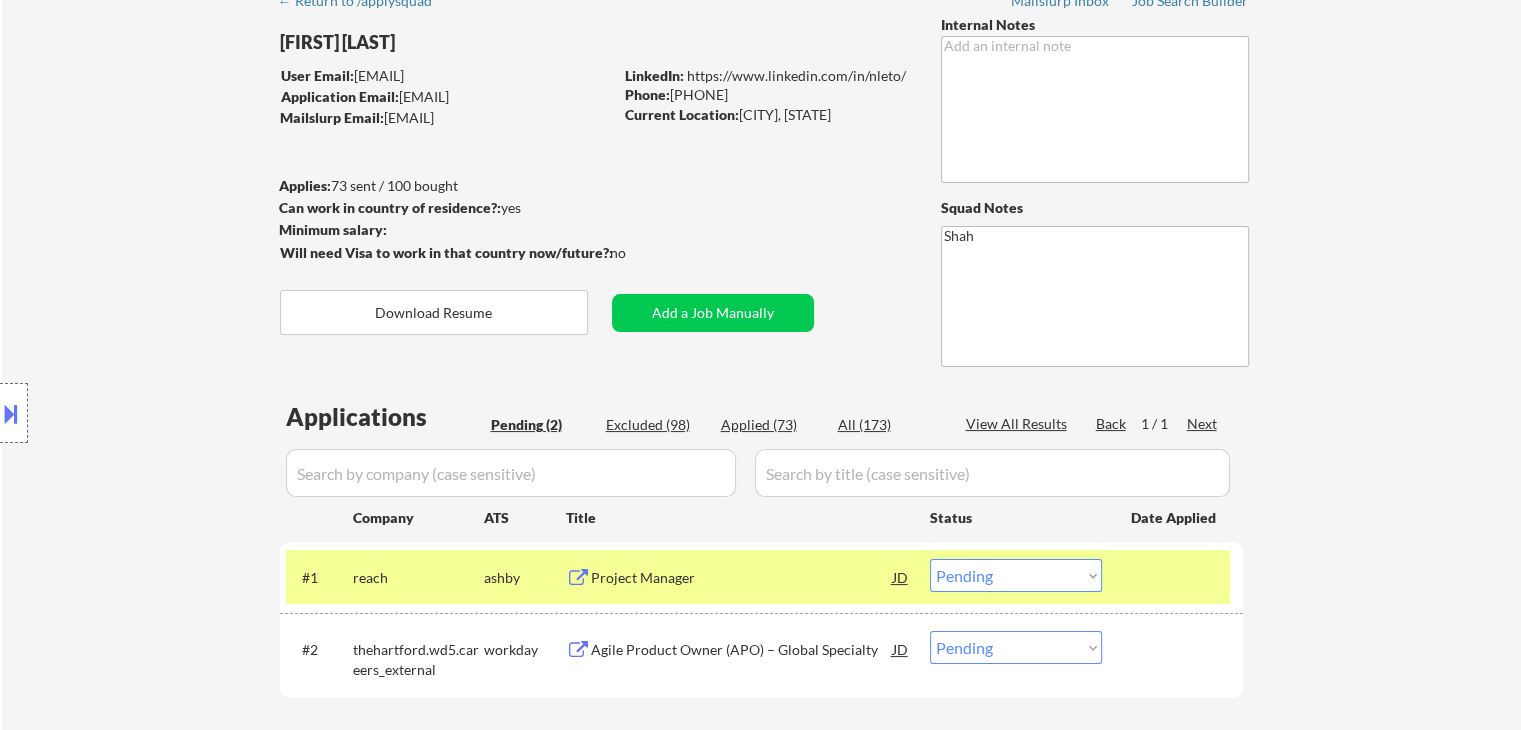 click on "Location Inclusions: [CITY], [STATE]   [CITY], [STATE]   [CITY], [STATE]   [CITY], [STATE]   [CITY], [STATE]   [CITY], [STATE]   [CITY], [STATE]   [CITY], [STATE]   [CITY], [STATE]   [CITY], [STATE]   [CITY], [STATE]   [CITY], [STATE]   [CITY], [STATE]   [CITY], [STATE]   [CITY], [STATE]   [CITY], [STATE]   [CITY], [STATE]   [CITY], [STATE]   [CITY], [STATE]   [CITY], [STATE]   [CITY], [STATE]   [CITY], [STATE]   [CITY], [STATE]   [CITY], [STATE]   [CITY], [STATE] [CITY], [STATE] [CITY], [STATE] [CITY], [STATE]   [CITY], [STATE]   [CITY], [STATE]   [CITY], [STATE]   [CITY], [STATE]   [CITY], [STATE]   [CITY], [STATE]   [CITY], [STATE]   [CITY], [STATE]   [CITY], [STATE]   [CITY], [STATE] [CITY], [STATE]   [CITY], [STATE]   [CITY], [STATE]   [CITY], [STATE] [CITY], [STATE]   [CITY], [STATE] [CITY], [STATE]" at bounding box center (179, 413) 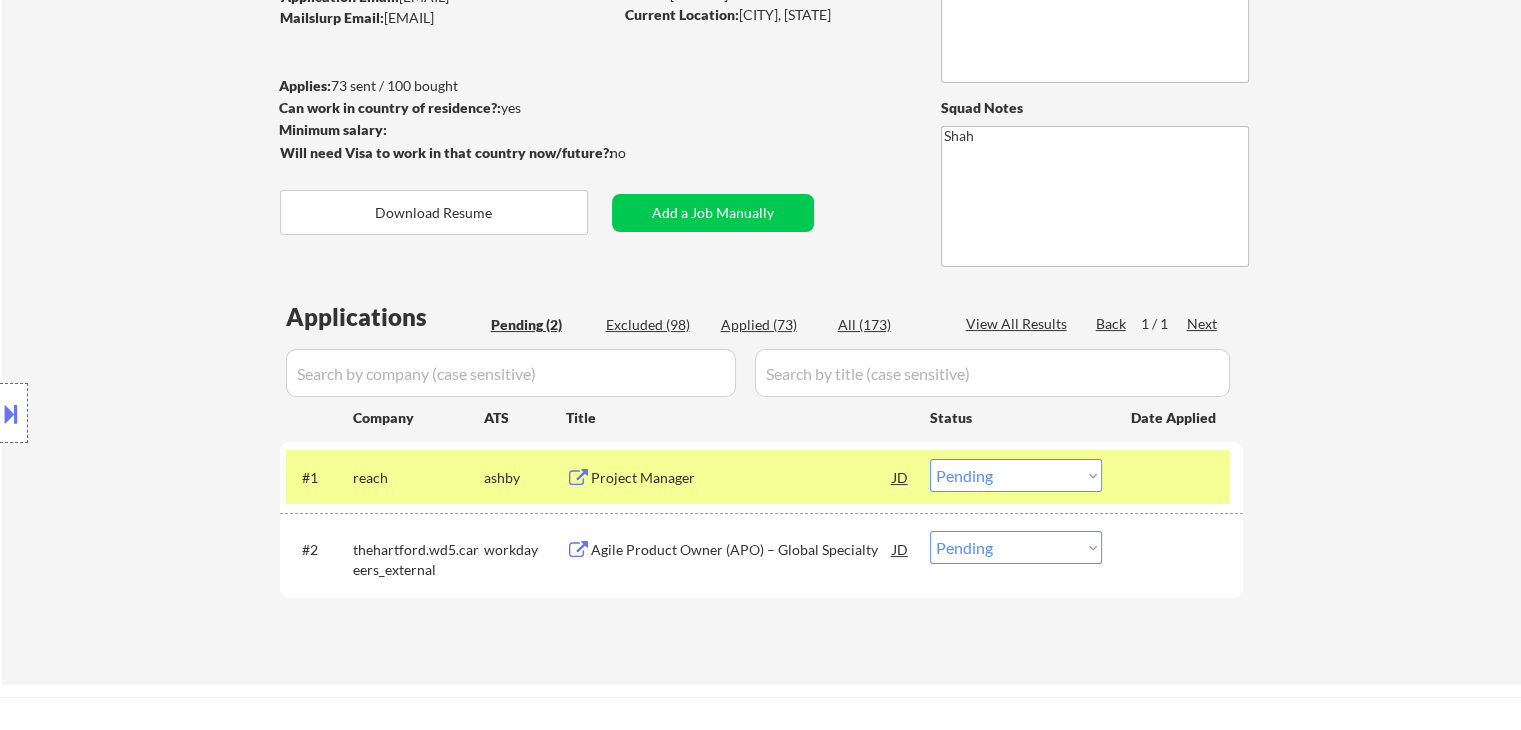 click on "Location Inclusions: [CITY], [STATE]   [CITY], [STATE]   [CITY], [STATE]   [CITY], [STATE]   [CITY], [STATE]   [CITY], [STATE]   [CITY], [STATE]   [CITY], [STATE]   [CITY], [STATE]   [CITY], [STATE]   [CITY], [STATE]   [CITY], [STATE]   [CITY], [STATE]   [CITY], [STATE]   [CITY], [STATE]   [CITY], [STATE]   [CITY], [STATE]   [CITY], [STATE]   [CITY], [STATE]   [CITY], [STATE]   [CITY], [STATE]   [CITY], [STATE]   [CITY], [STATE]   [CITY], [STATE]   [CITY], [STATE] [CITY], [STATE] [CITY], [STATE] [CITY], [STATE]   [CITY], [STATE]   [CITY], [STATE]   [CITY], [STATE]   [CITY], [STATE]   [CITY], [STATE]   [CITY], [STATE]   [CITY], [STATE]   [CITY], [STATE]   [CITY], [STATE]   [CITY], [STATE] [CITY], [STATE]   [CITY], [STATE]   [CITY], [STATE]   [CITY], [STATE] [CITY], [STATE]   [CITY], [STATE] [CITY], [STATE]" at bounding box center [179, 413] 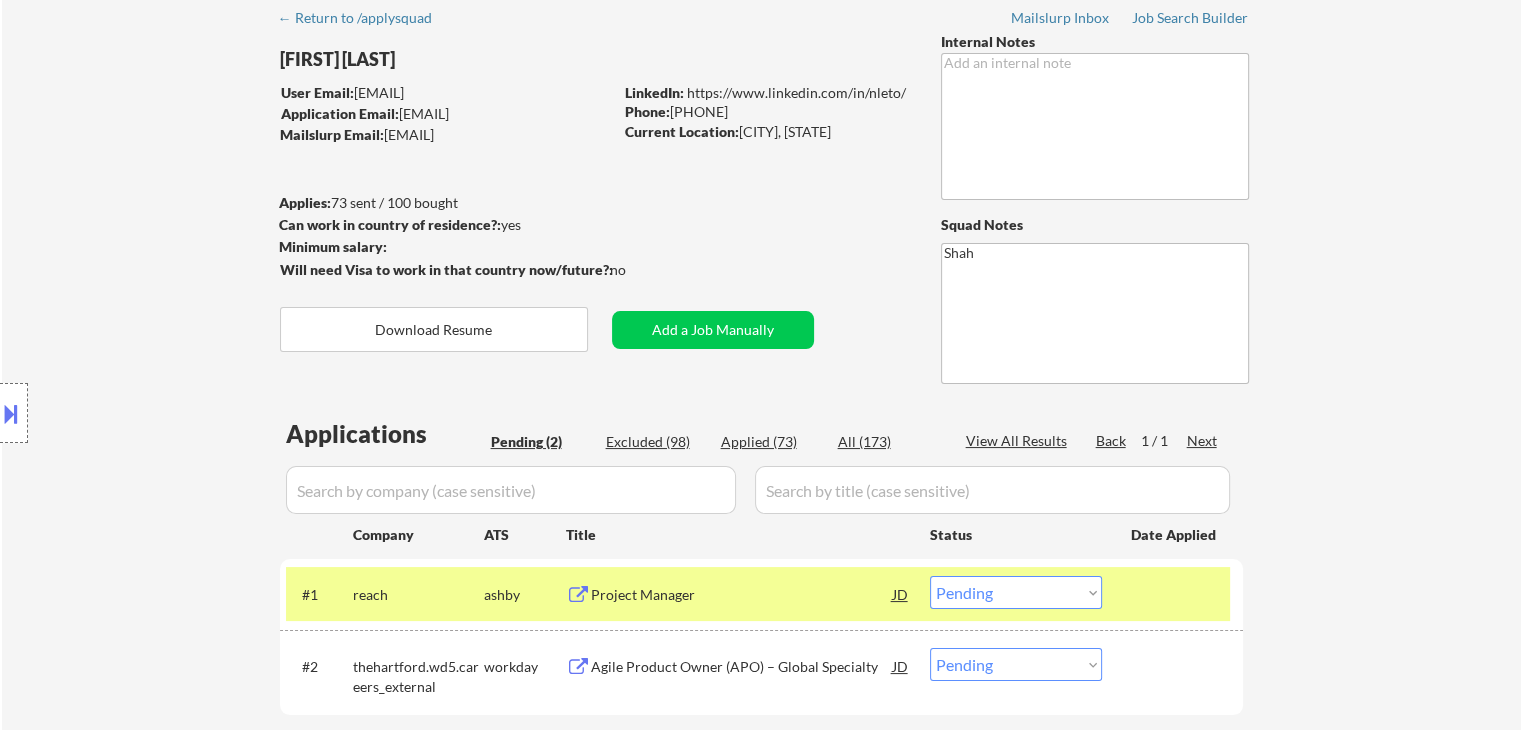 scroll, scrollTop: 0, scrollLeft: 0, axis: both 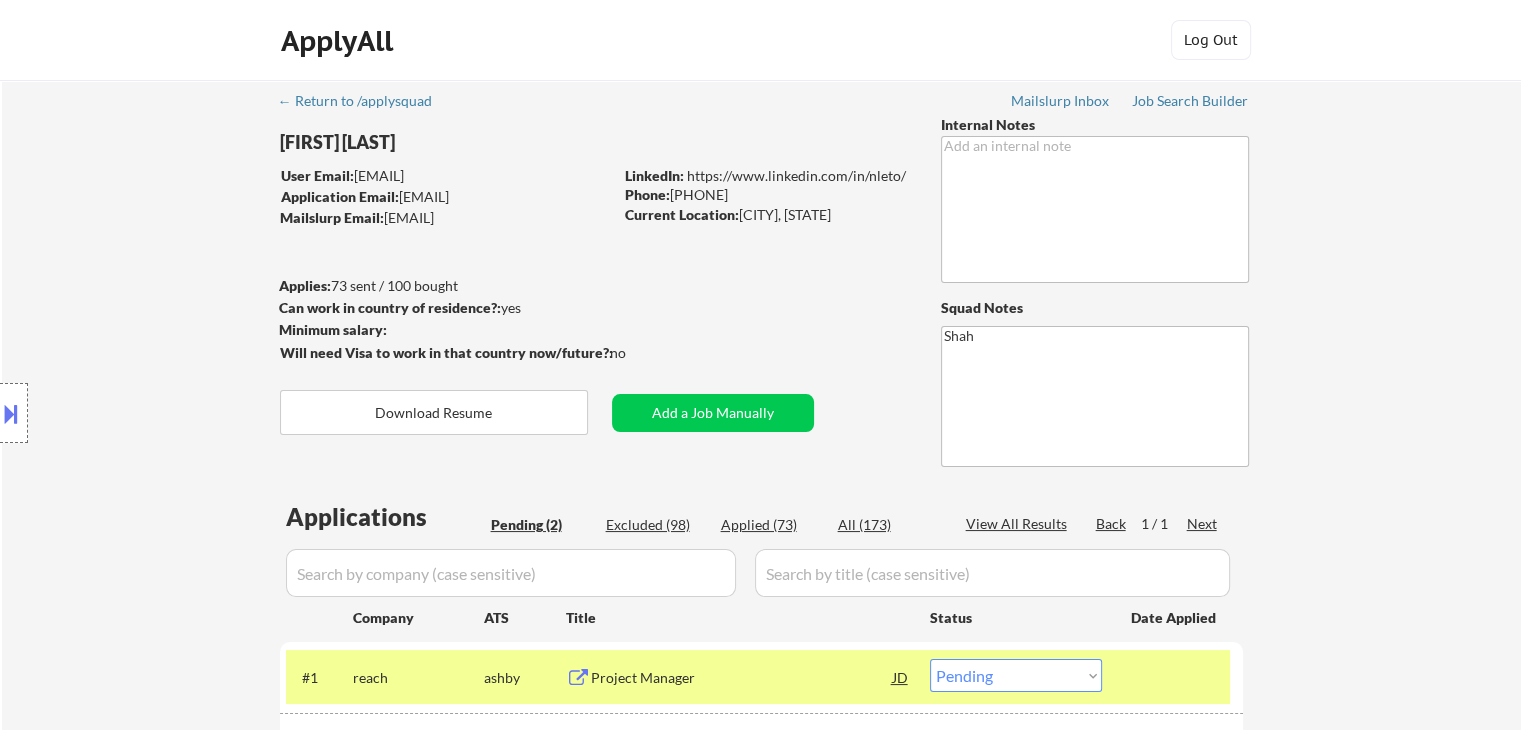 click on "Location Inclusions: [CITY], [STATE]   [CITY], [STATE]   [CITY], [STATE]   [CITY], [STATE]   [CITY], [STATE]   [CITY], [STATE]   [CITY], [STATE]   [CITY], [STATE]   [CITY], [STATE]   [CITY], [STATE]   [CITY], [STATE]   [CITY], [STATE]   [CITY], [STATE]   [CITY], [STATE]   [CITY], [STATE]   [CITY], [STATE]   [CITY], [STATE]   [CITY], [STATE]   [CITY], [STATE]   [CITY], [STATE]   [CITY], [STATE]   [CITY], [STATE]   [CITY], [STATE]   [CITY], [STATE]   [CITY], [STATE] [CITY], [STATE] [CITY], [STATE] [CITY], [STATE]   [CITY], [STATE]   [CITY], [STATE]   [CITY], [STATE]   [CITY], [STATE]   [CITY], [STATE]   [CITY], [STATE]   [CITY], [STATE]   [CITY], [STATE]   [CITY], [STATE]   [CITY], [STATE] [CITY], [STATE]   [CITY], [STATE]   [CITY], [STATE]   [CITY], [STATE] [CITY], [STATE]   [CITY], [STATE] [CITY], [STATE]" at bounding box center (179, 413) 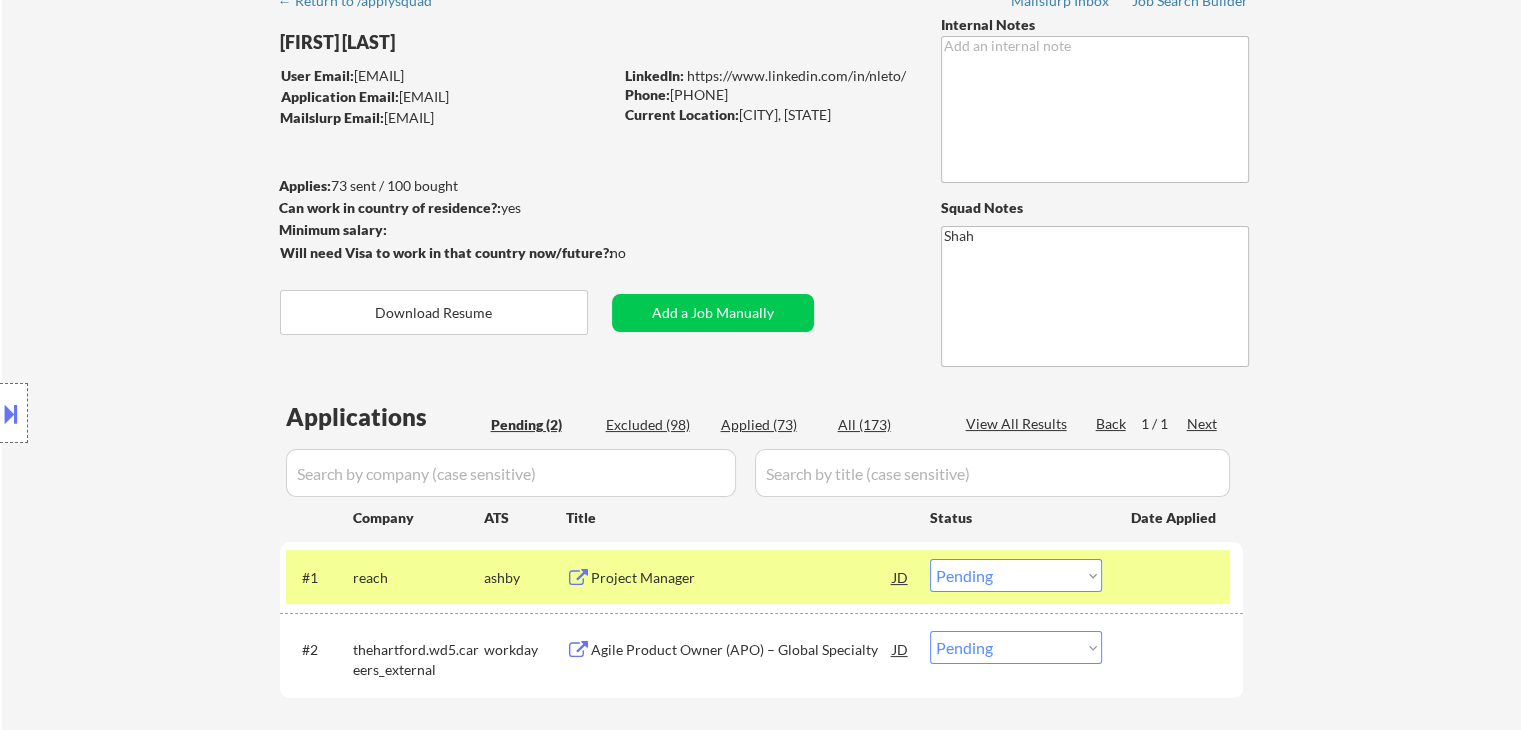 click on "Location Inclusions: [CITY], [STATE]   [CITY], [STATE]   [CITY], [STATE]   [CITY], [STATE]   [CITY], [STATE]   [CITY], [STATE]   [CITY], [STATE]   [CITY], [STATE]   [CITY], [STATE]   [CITY], [STATE]   [CITY], [STATE]   [CITY], [STATE]   [CITY], [STATE]   [CITY], [STATE]   [CITY], [STATE]   [CITY], [STATE]   [CITY], [STATE]   [CITY], [STATE]   [CITY], [STATE]   [CITY], [STATE]   [CITY], [STATE]   [CITY], [STATE]   [CITY], [STATE]   [CITY], [STATE]   [CITY], [STATE] [CITY], [STATE] [CITY], [STATE] [CITY], [STATE]   [CITY], [STATE]   [CITY], [STATE]   [CITY], [STATE]   [CITY], [STATE]   [CITY], [STATE]   [CITY], [STATE]   [CITY], [STATE]   [CITY], [STATE]   [CITY], [STATE]   [CITY], [STATE] [CITY], [STATE]   [CITY], [STATE]   [CITY], [STATE]   [CITY], [STATE] [CITY], [STATE]   [CITY], [STATE] [CITY], [STATE]" at bounding box center [179, 413] 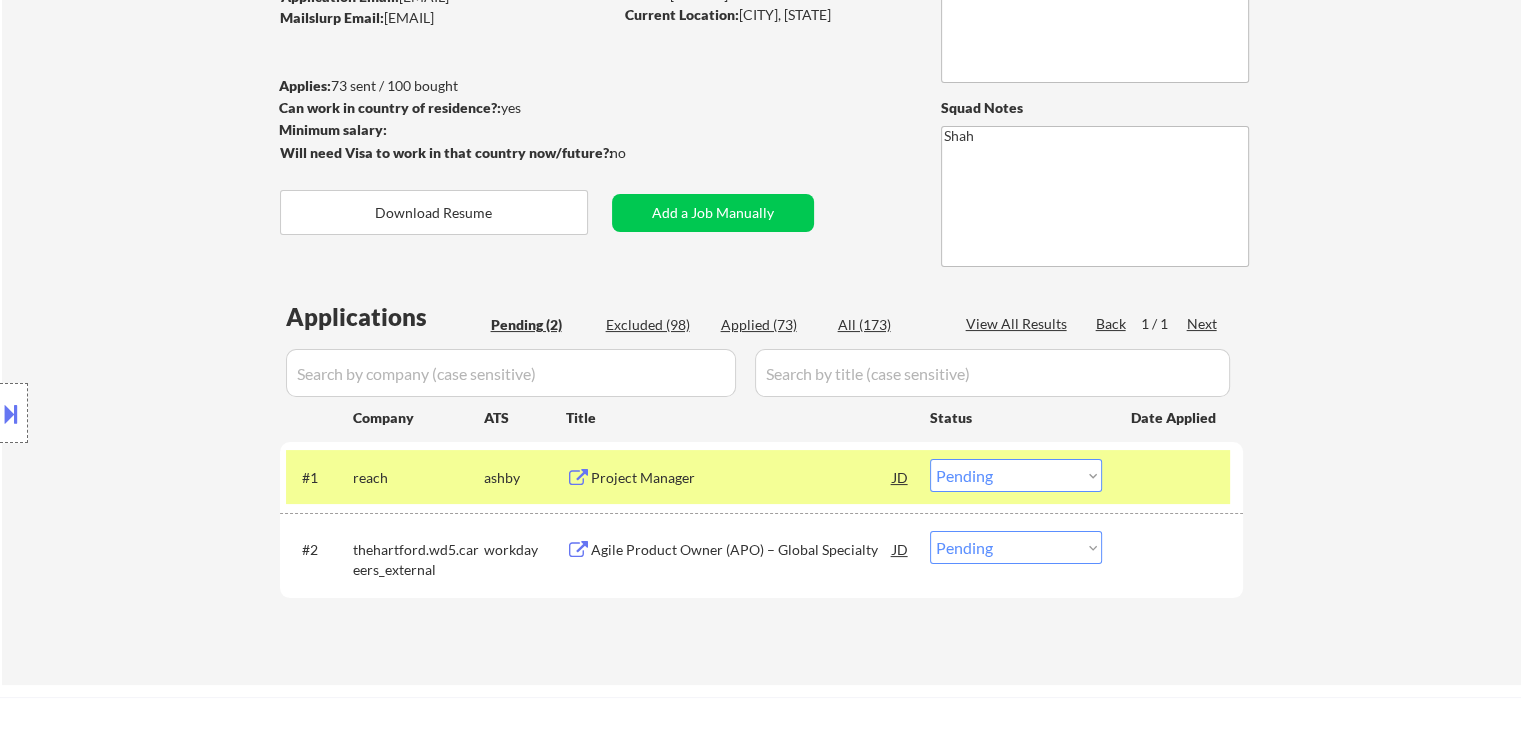 scroll, scrollTop: 300, scrollLeft: 0, axis: vertical 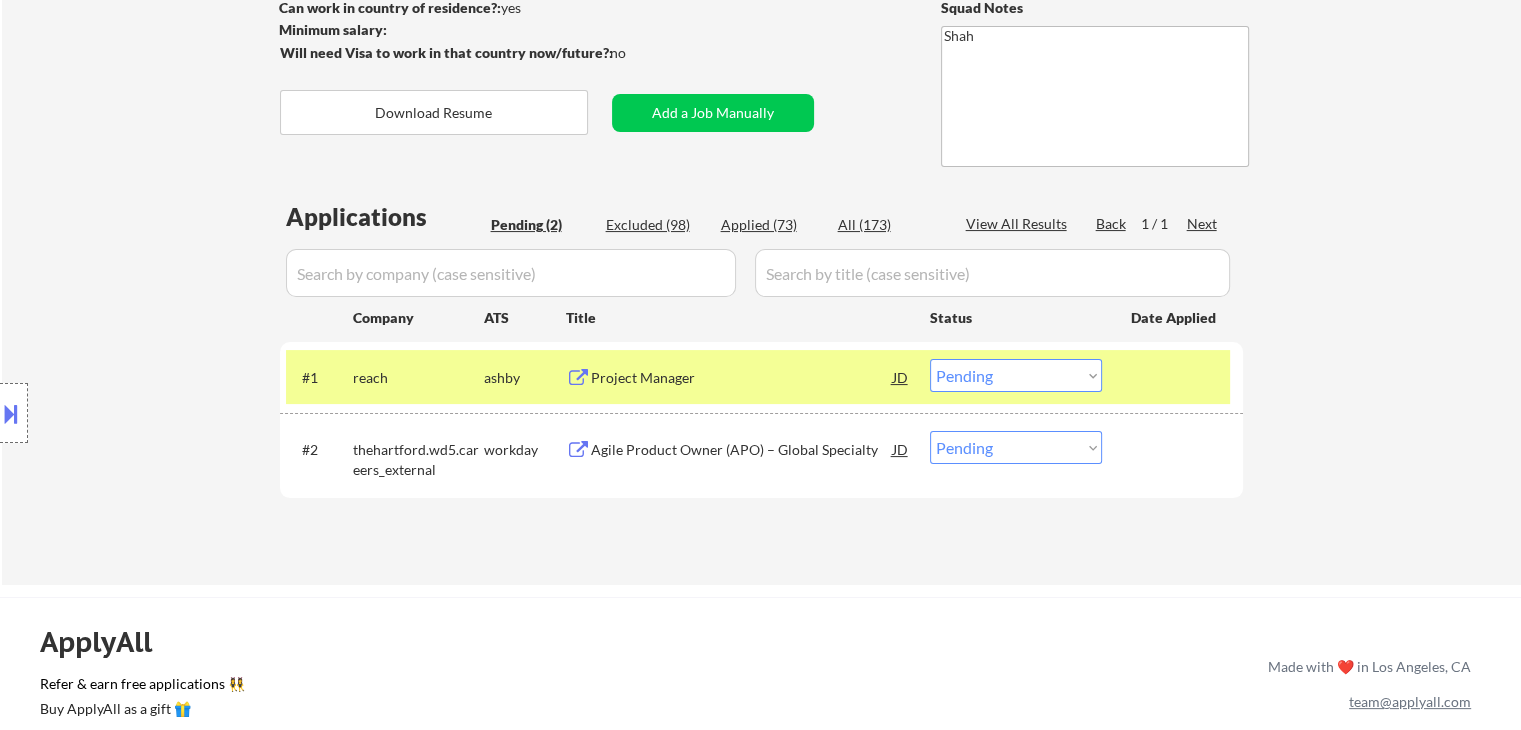 click on "Location Inclusions: [CITY], [STATE]   [CITY], [STATE]   [CITY], [STATE]   [CITY], [STATE]   [CITY], [STATE]   [CITY], [STATE]   [CITY], [STATE]   [CITY], [STATE]   [CITY], [STATE]   [CITY], [STATE]   [CITY], [STATE]   [CITY], [STATE]   [CITY], [STATE]   [CITY], [STATE]   [CITY], [STATE]   [CITY], [STATE]   [CITY], [STATE]   [CITY], [STATE]   [CITY], [STATE]   [CITY], [STATE]   [CITY], [STATE]   [CITY], [STATE]   [CITY], [STATE]   [CITY], [STATE]   [CITY], [STATE] [CITY], [STATE] [CITY], [STATE] [CITY], [STATE]   [CITY], [STATE]   [CITY], [STATE]   [CITY], [STATE]   [CITY], [STATE]   [CITY], [STATE]   [CITY], [STATE]   [CITY], [STATE]   [CITY], [STATE]   [CITY], [STATE]   [CITY], [STATE] [CITY], [STATE]   [CITY], [STATE]   [CITY], [STATE]   [CITY], [STATE] [CITY], [STATE]   [CITY], [STATE] [CITY], [STATE]" at bounding box center [179, 413] 